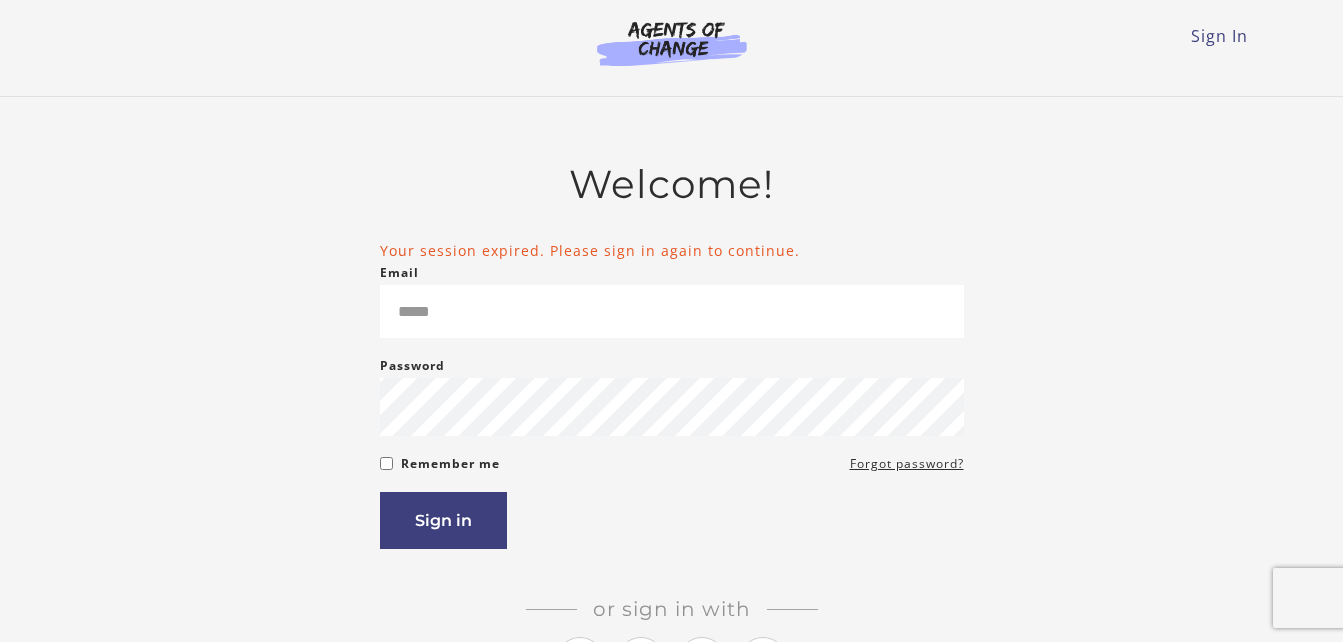 scroll, scrollTop: 0, scrollLeft: 0, axis: both 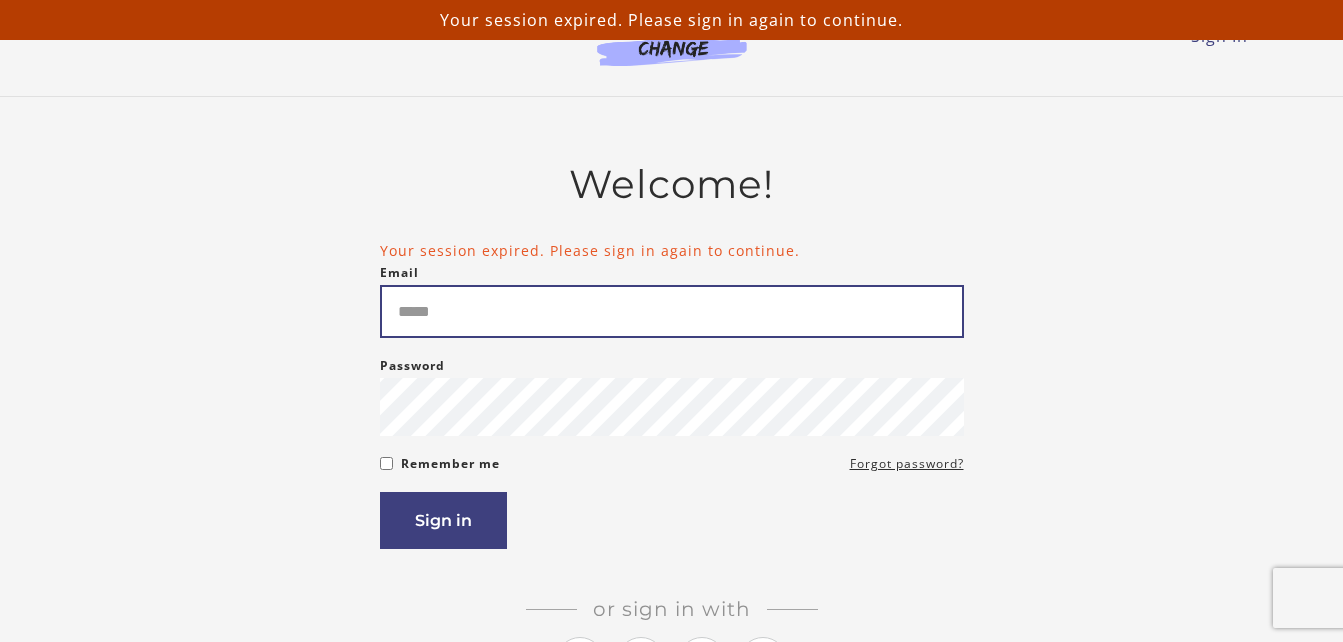 click on "Email" at bounding box center [672, 311] 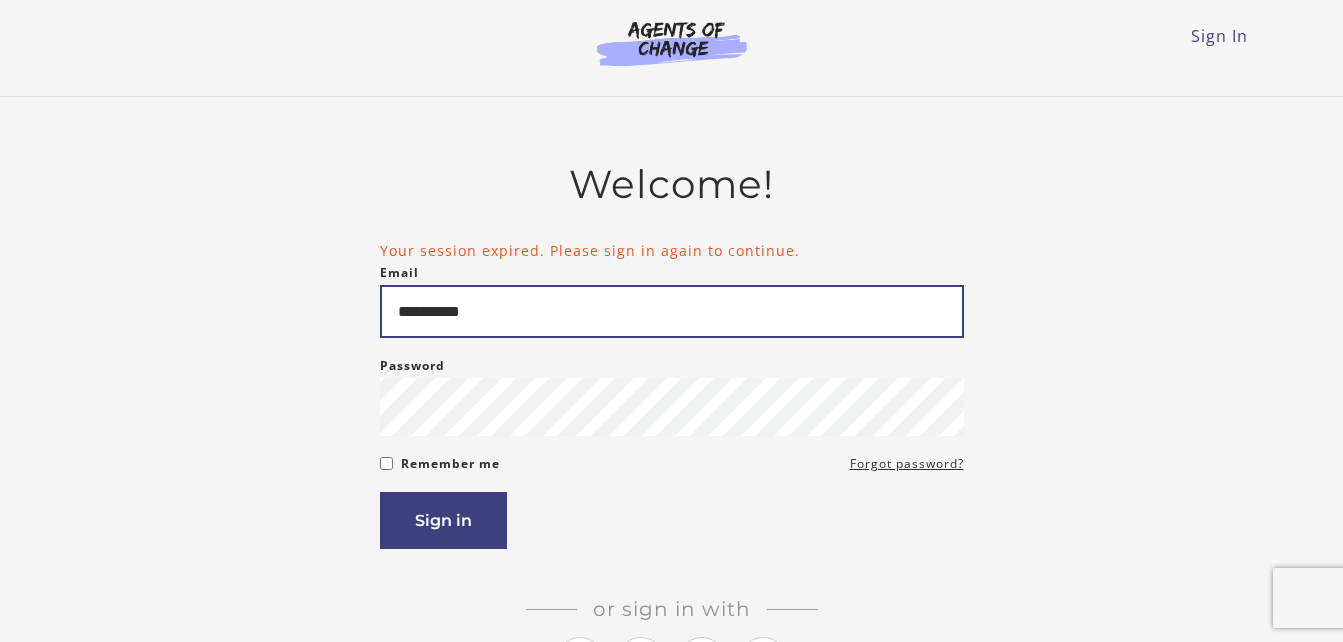 type on "**********" 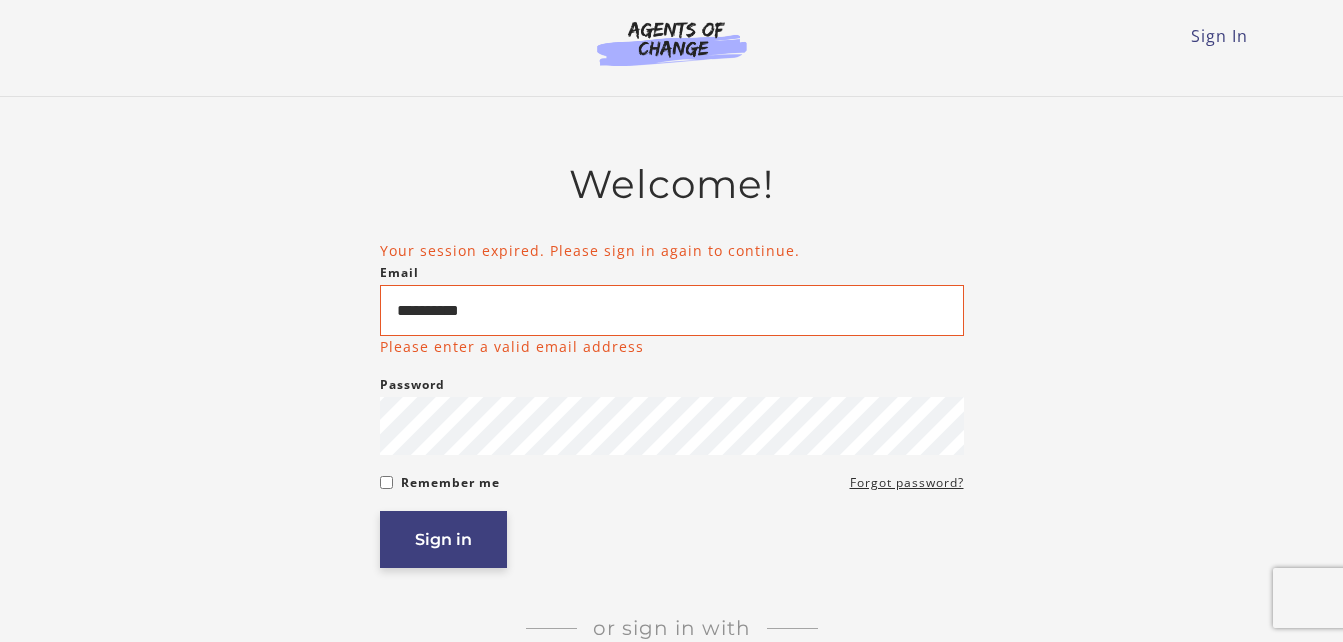 click on "Sign in" at bounding box center [443, 539] 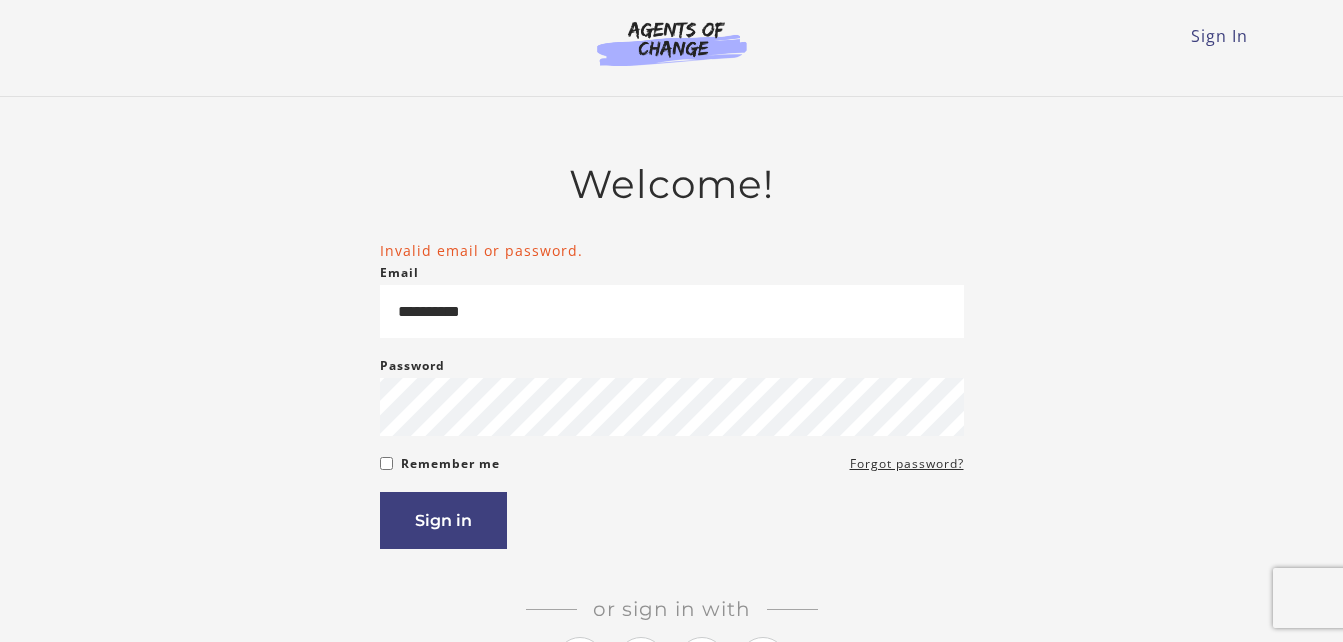 scroll, scrollTop: 0, scrollLeft: 0, axis: both 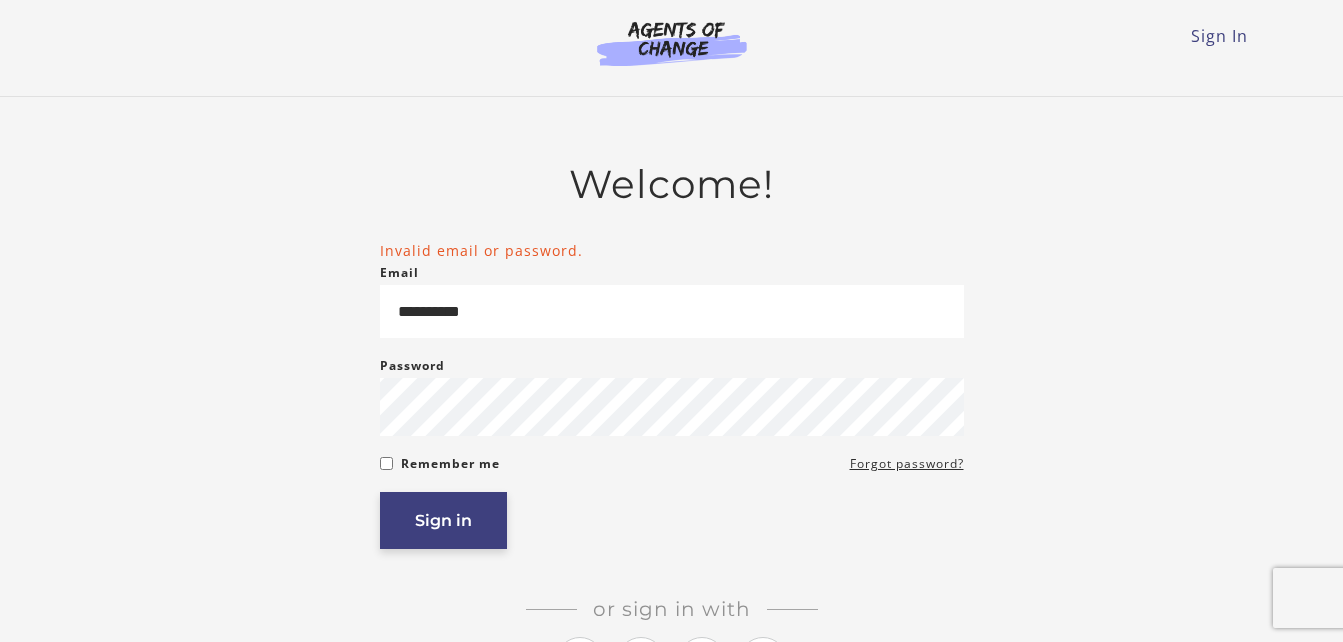 click on "Sign in" at bounding box center [443, 520] 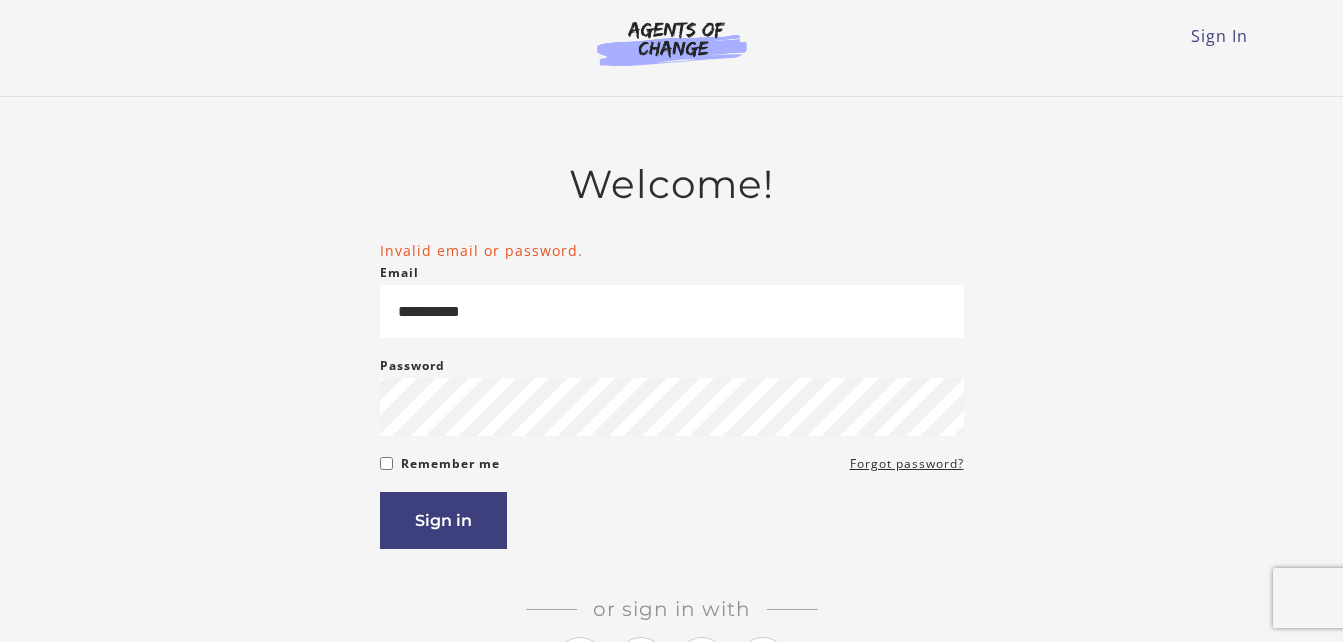 scroll, scrollTop: 0, scrollLeft: 0, axis: both 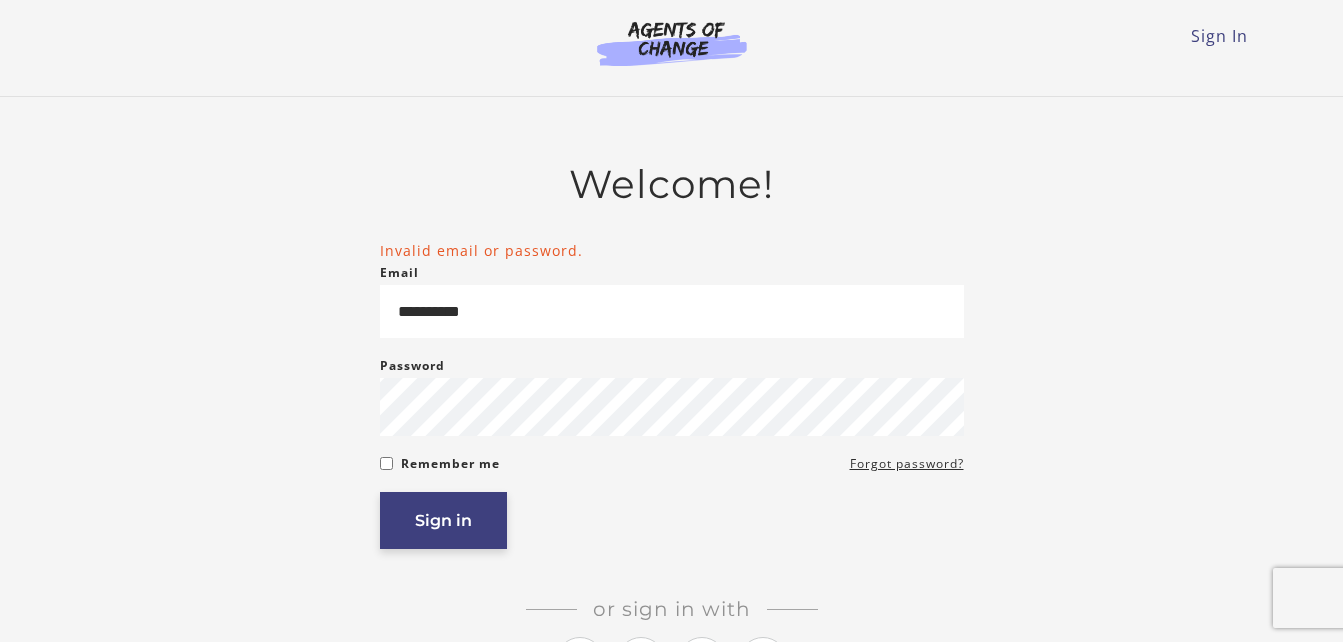 click on "Sign in" at bounding box center (443, 520) 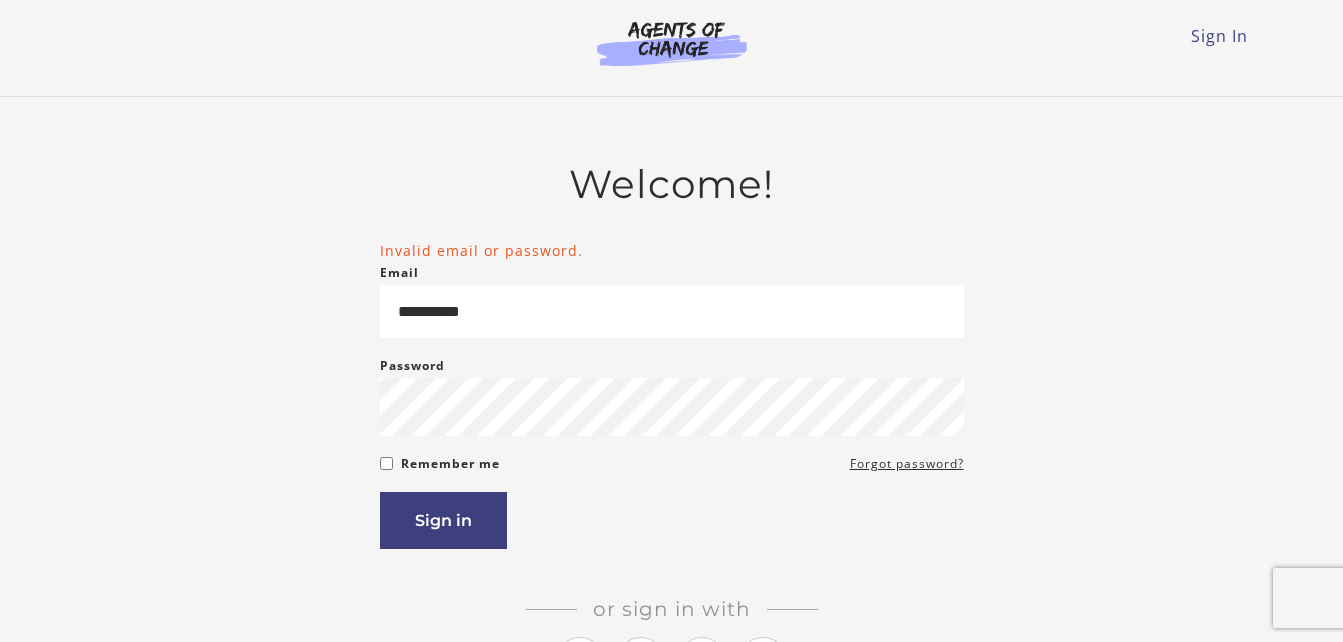 scroll, scrollTop: 0, scrollLeft: 0, axis: both 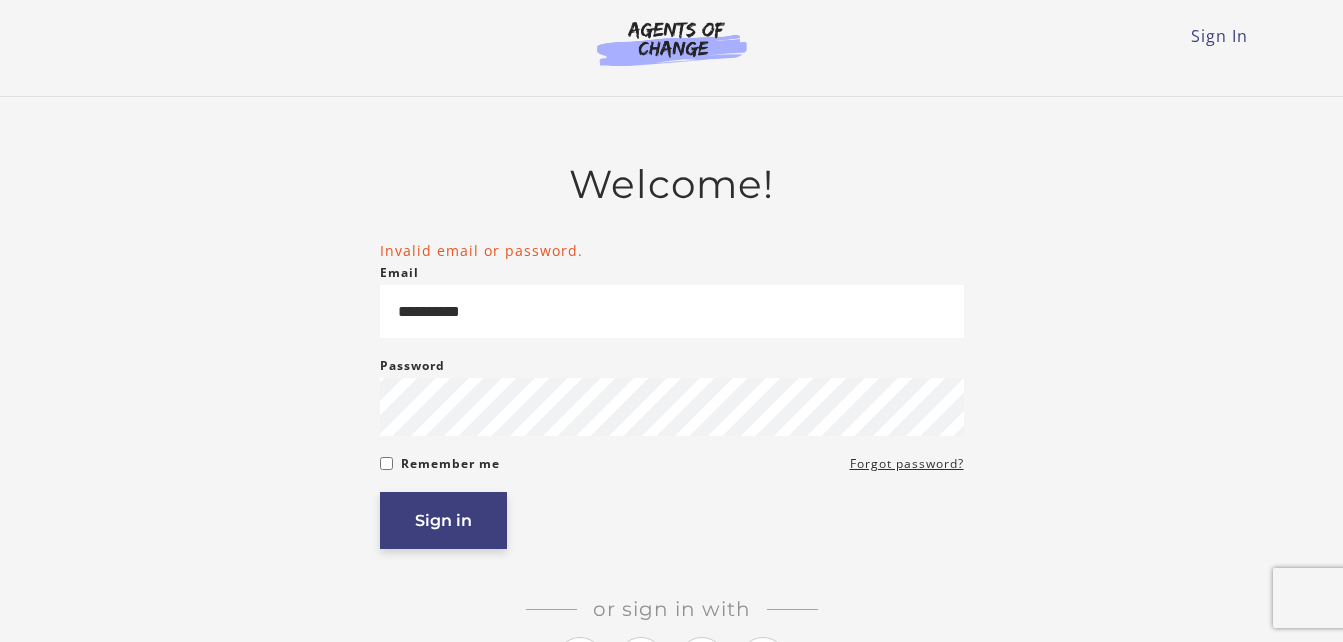 click on "Sign in" at bounding box center [443, 520] 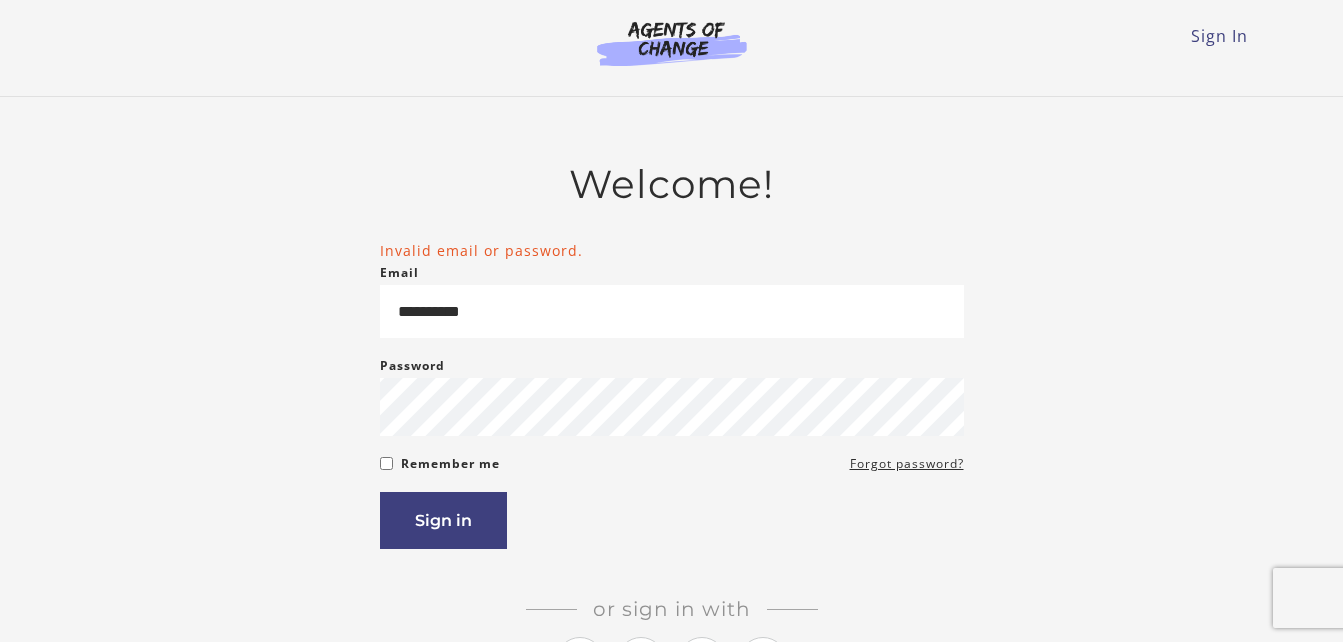 scroll, scrollTop: 0, scrollLeft: 0, axis: both 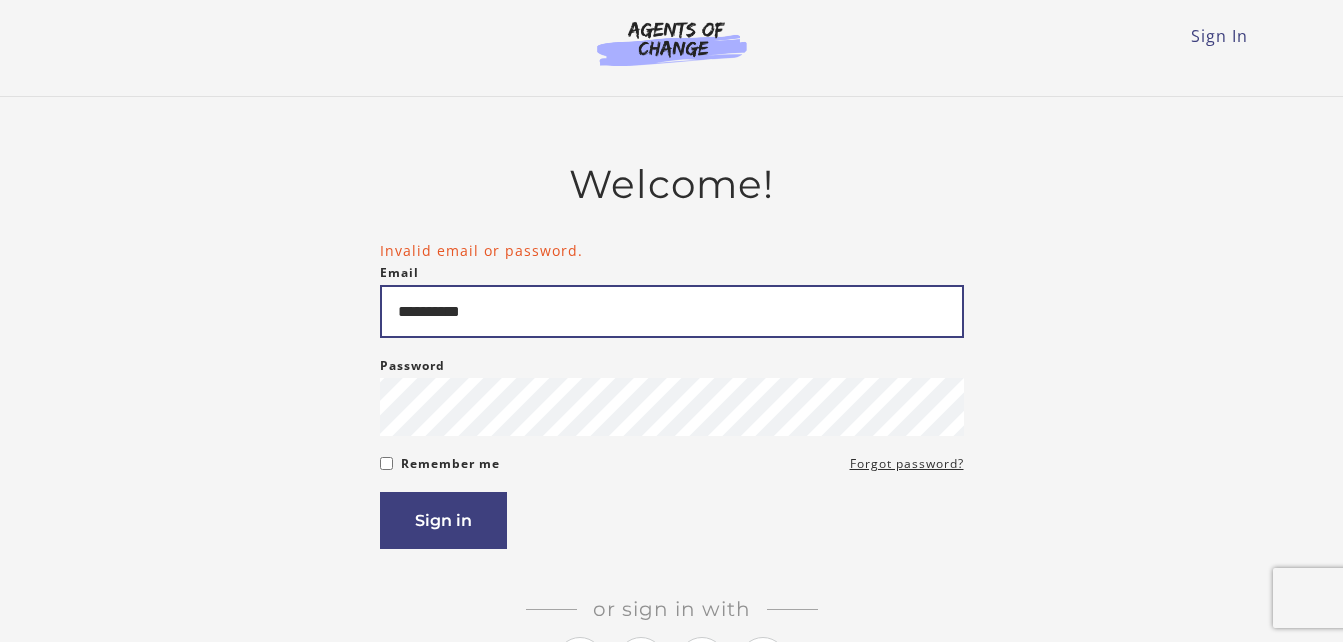 click on "**********" at bounding box center [672, 311] 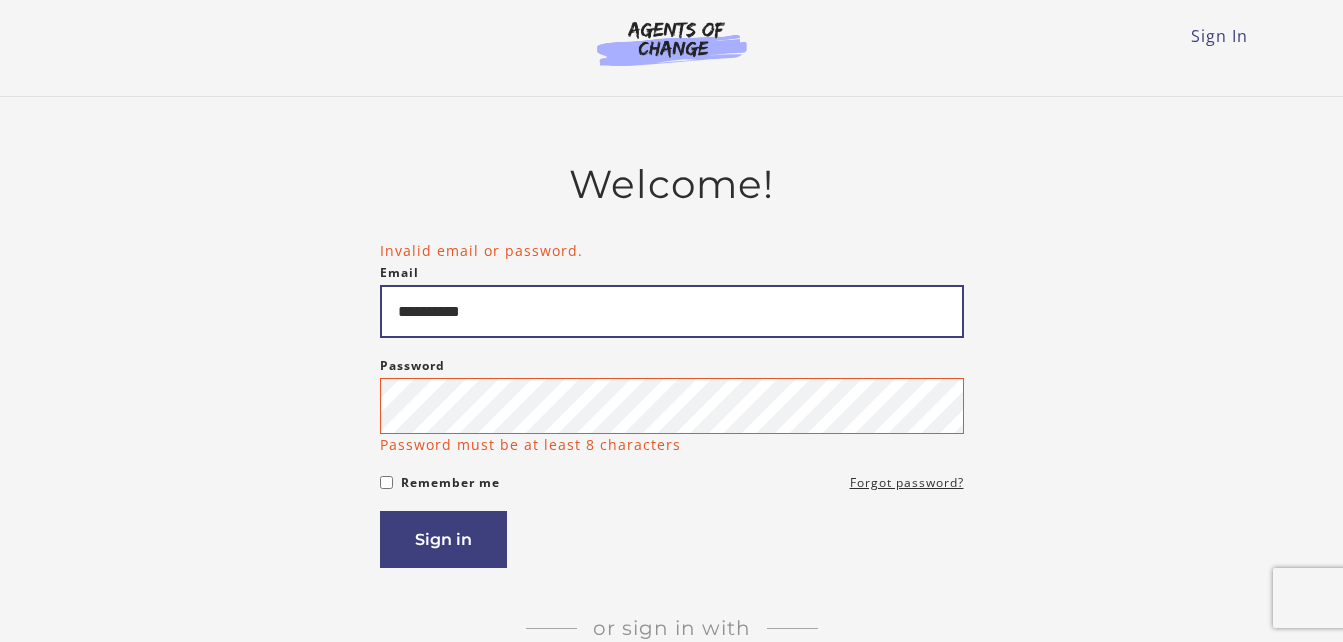 click on "**********" at bounding box center [672, 311] 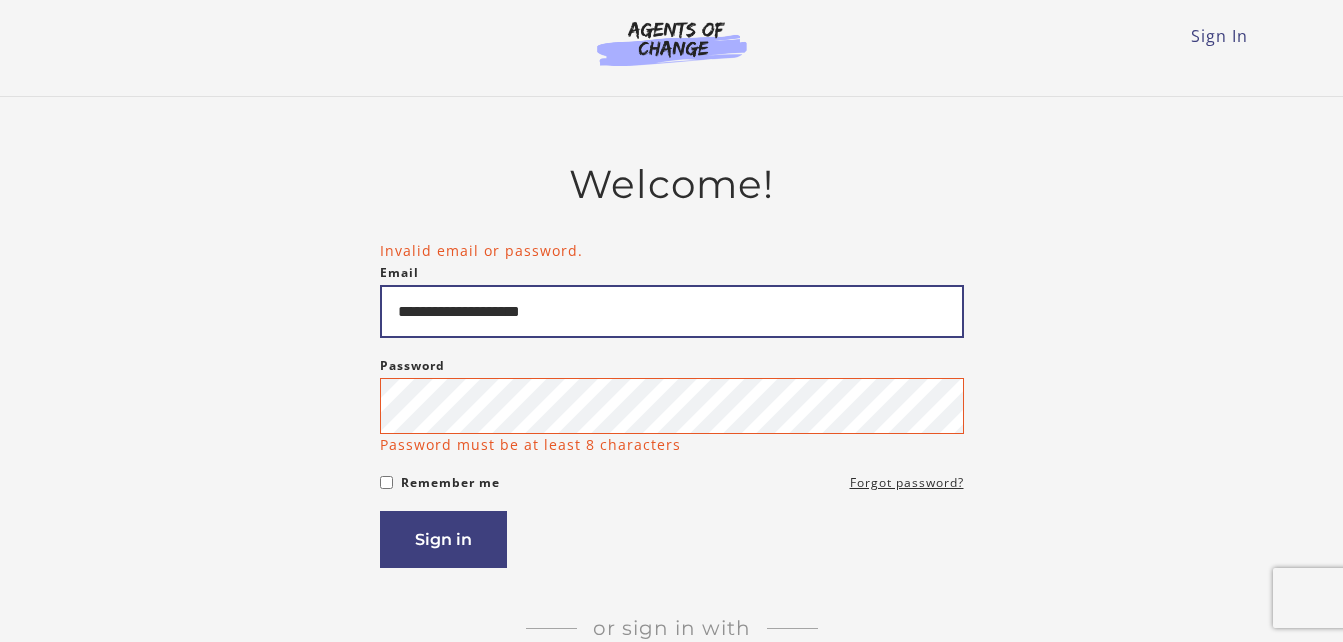 type on "**********" 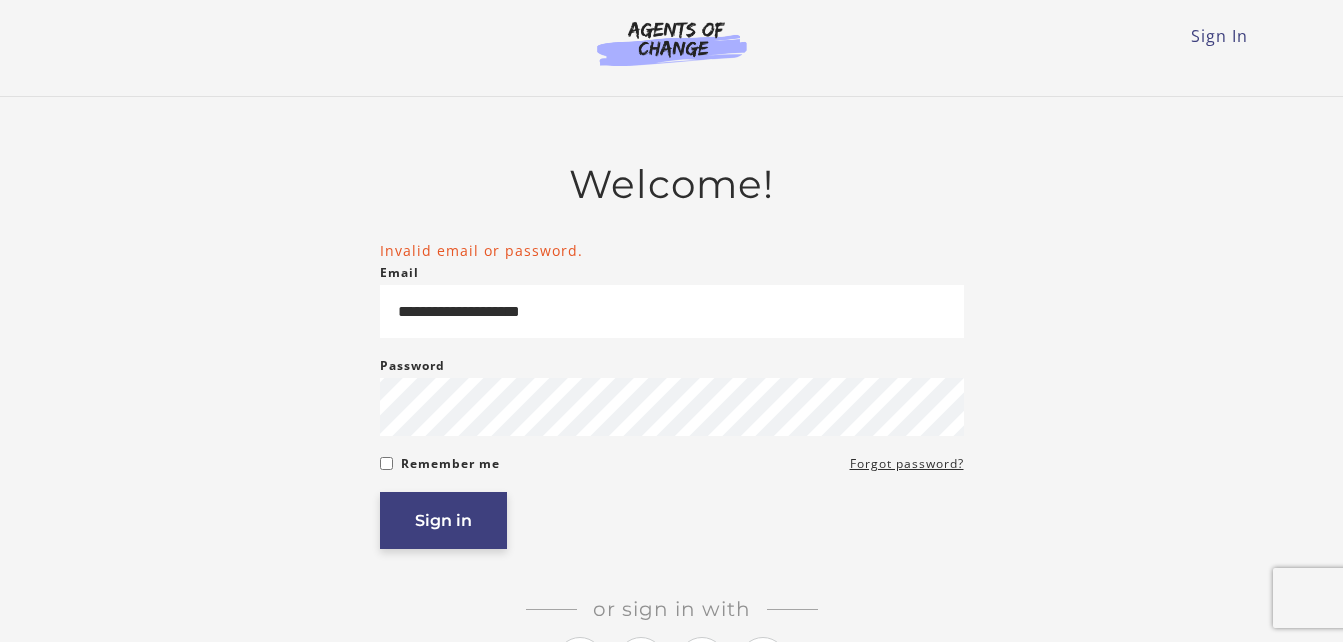 click on "Sign in" at bounding box center (443, 520) 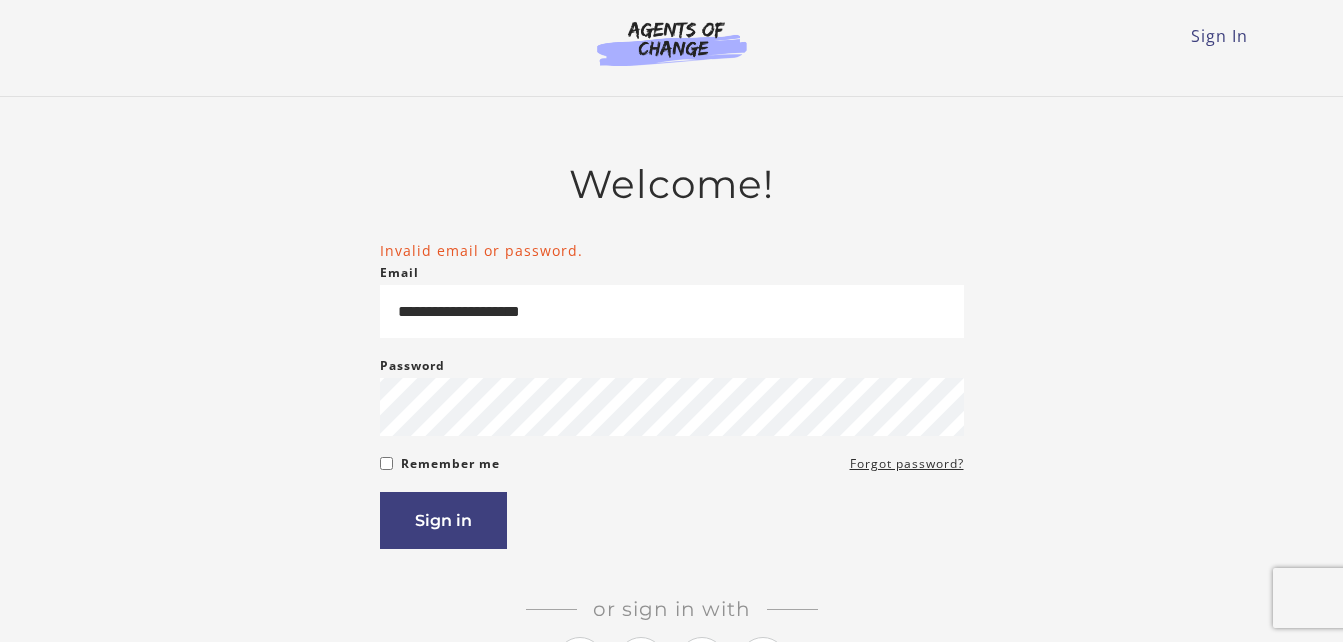 scroll, scrollTop: 0, scrollLeft: 0, axis: both 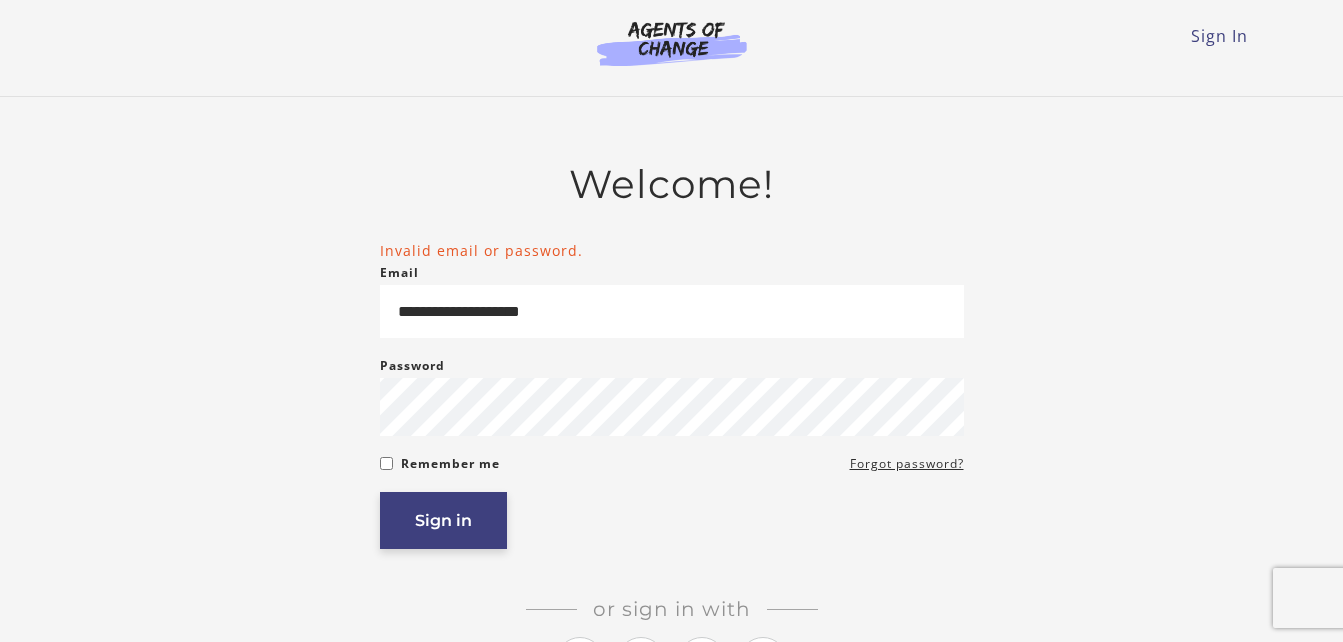 click on "Sign in" at bounding box center [443, 520] 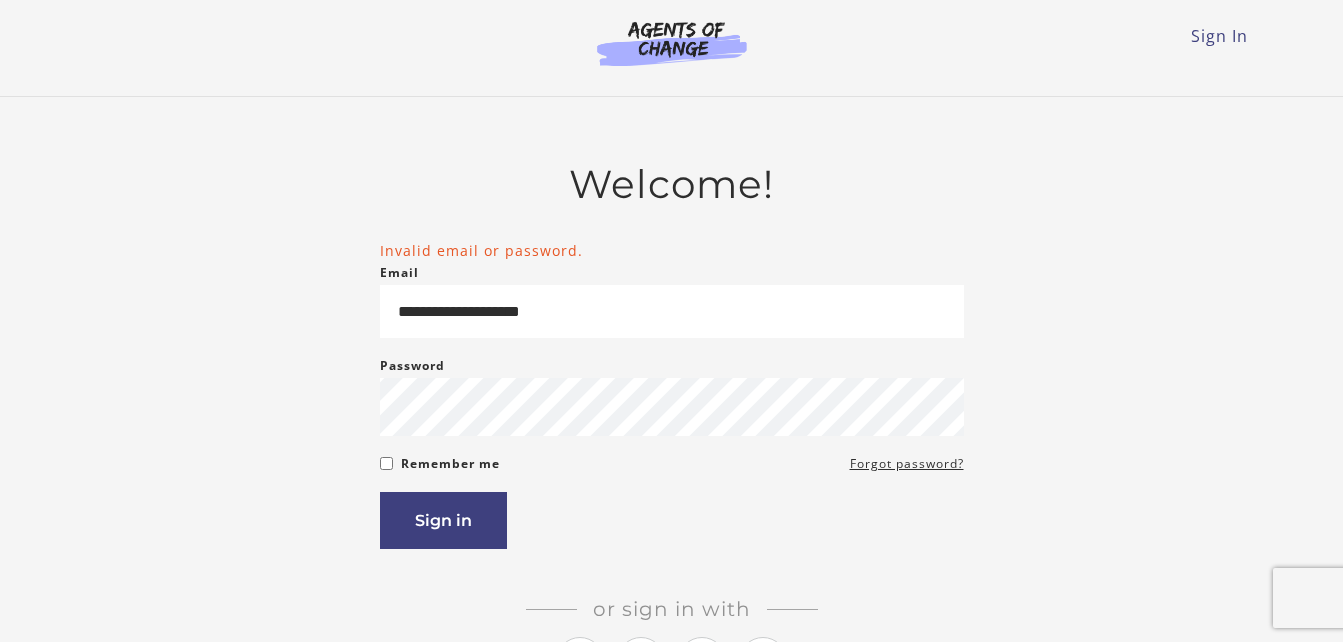 scroll, scrollTop: 0, scrollLeft: 0, axis: both 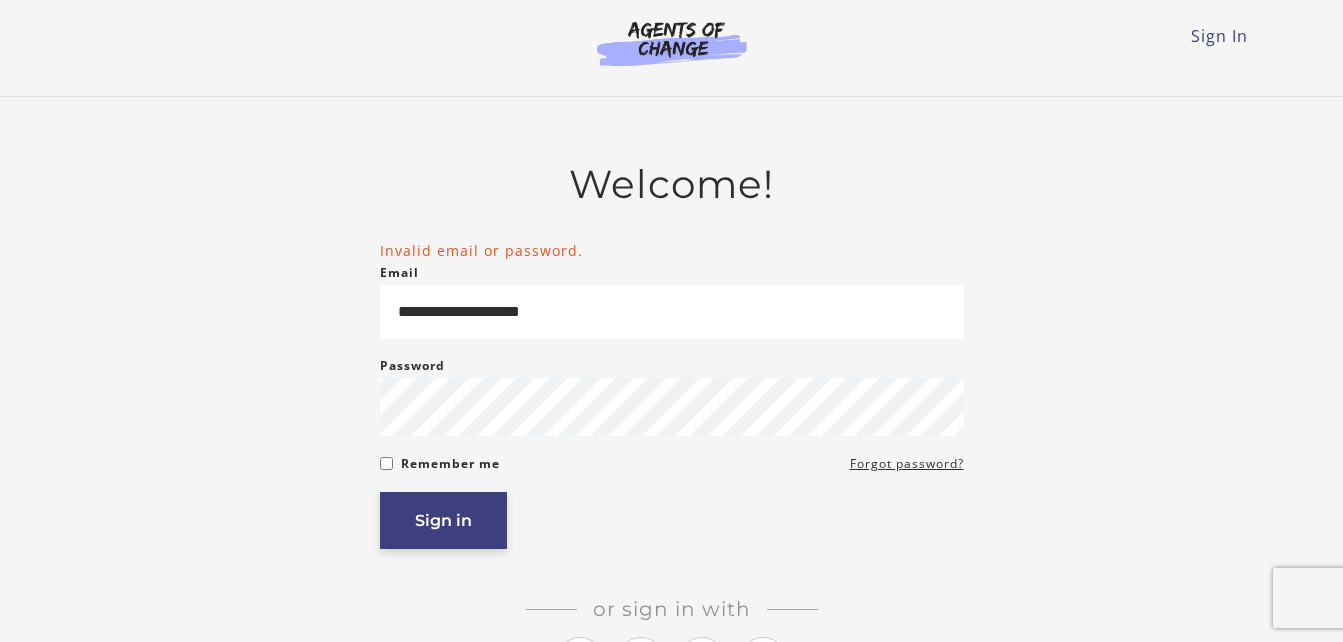 click on "Sign in" at bounding box center [443, 520] 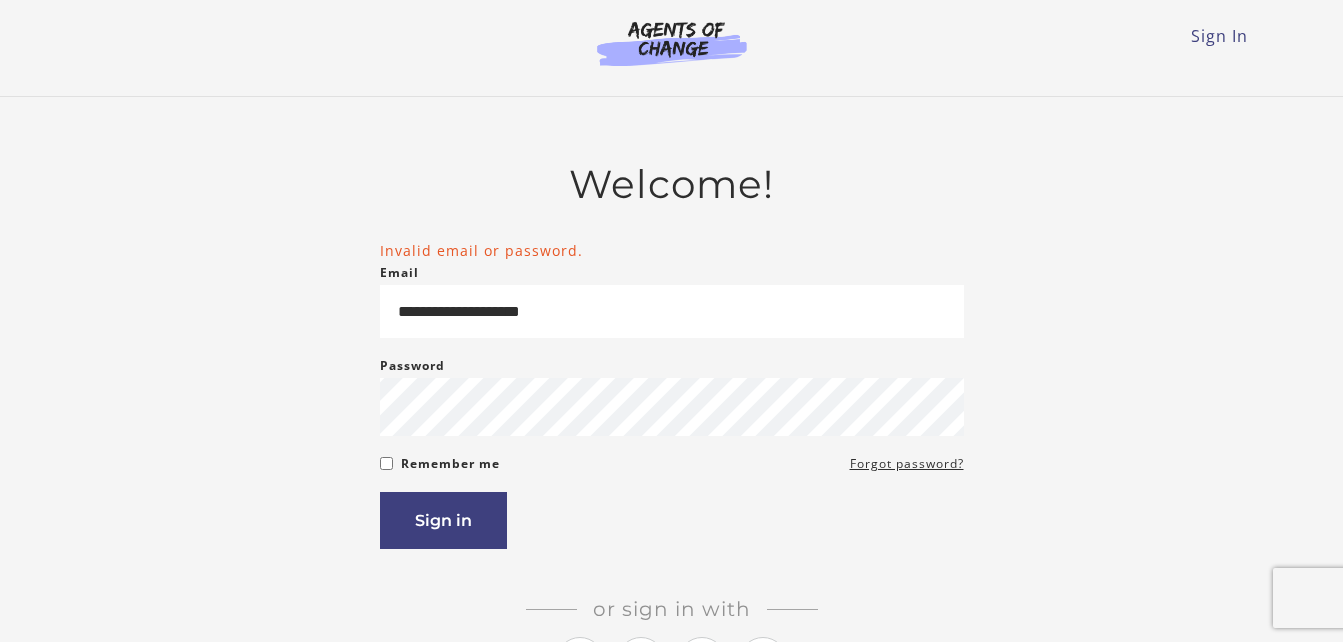 scroll, scrollTop: 0, scrollLeft: 0, axis: both 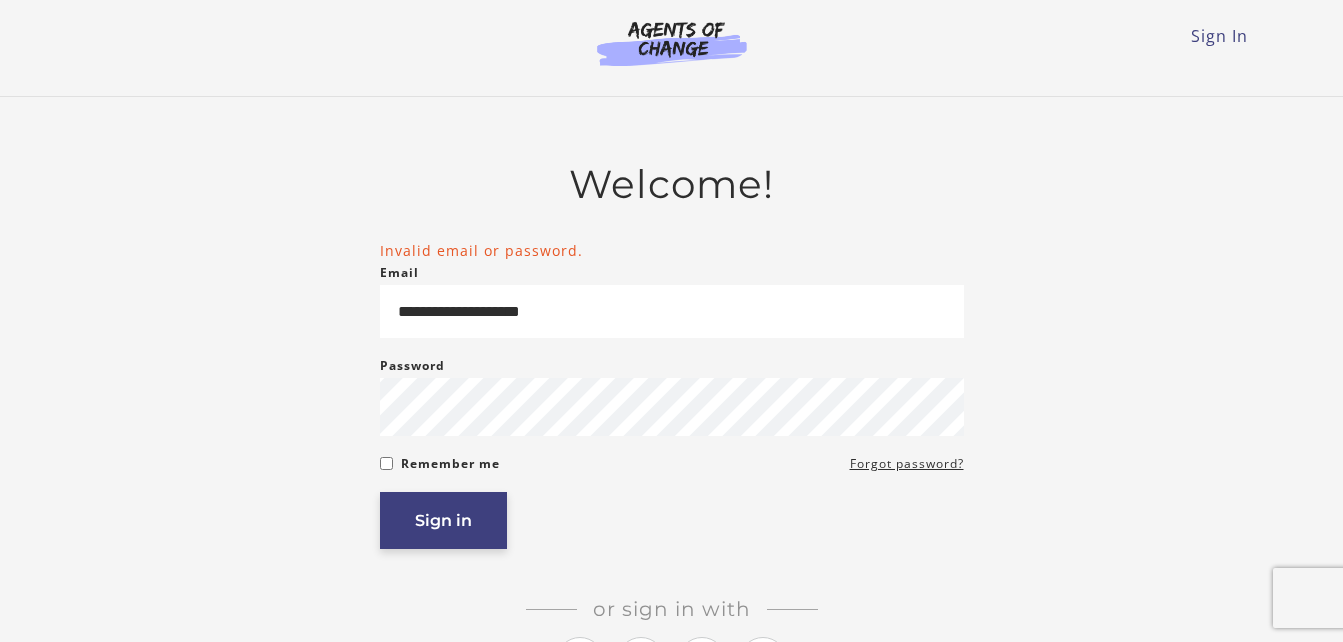 click on "Sign in" at bounding box center (443, 520) 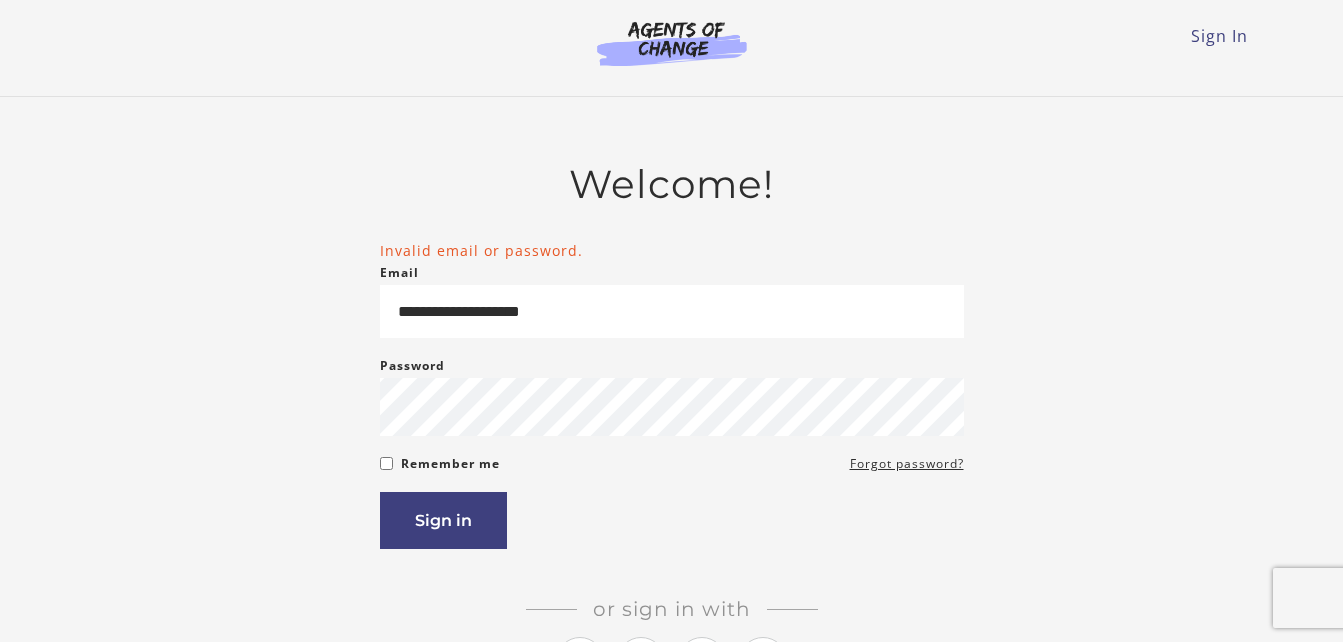 scroll, scrollTop: 0, scrollLeft: 0, axis: both 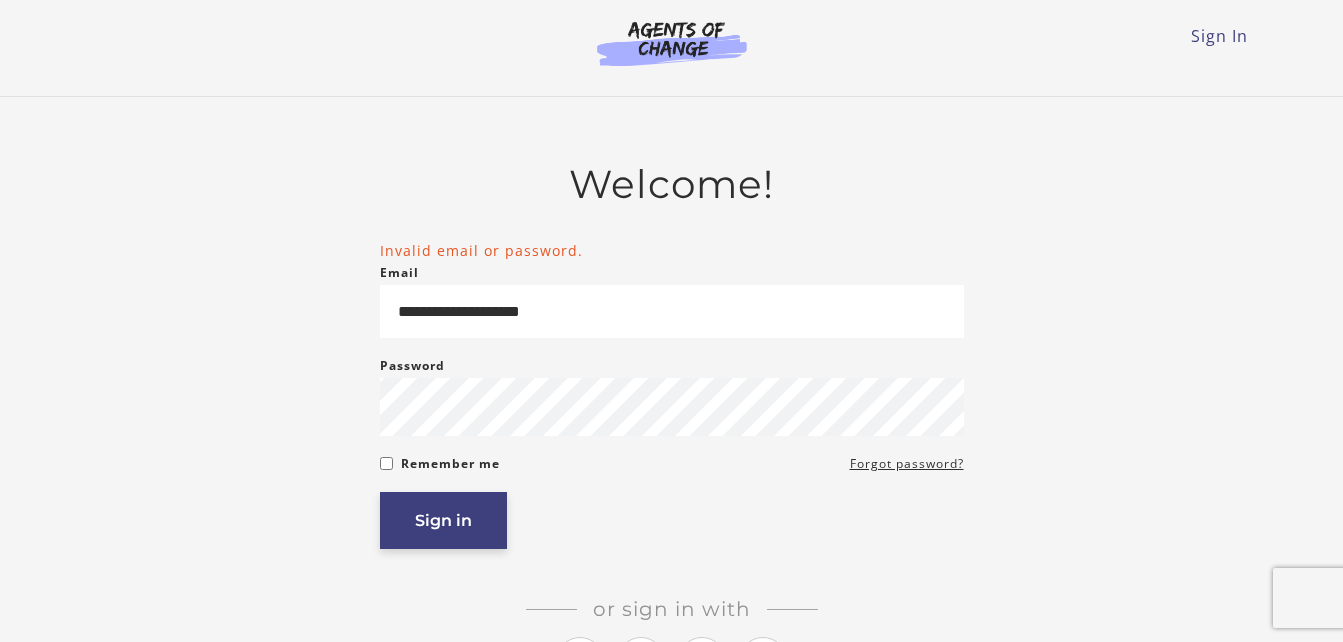 click on "Sign in" at bounding box center (443, 520) 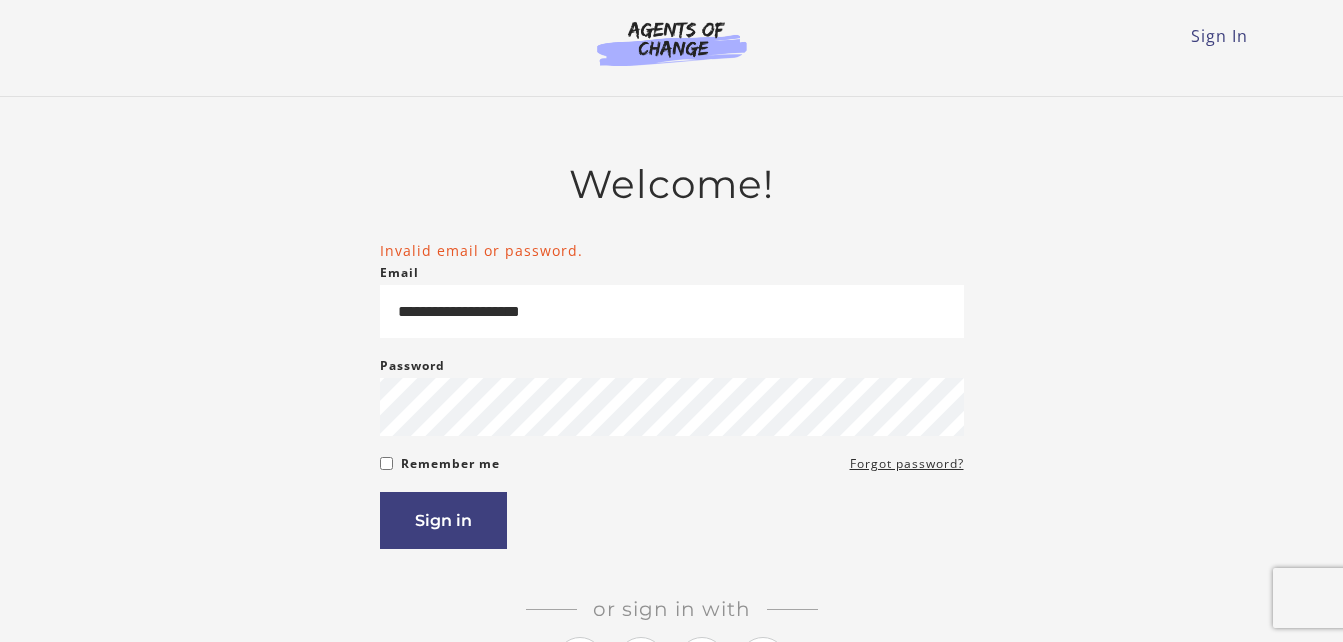scroll, scrollTop: 0, scrollLeft: 0, axis: both 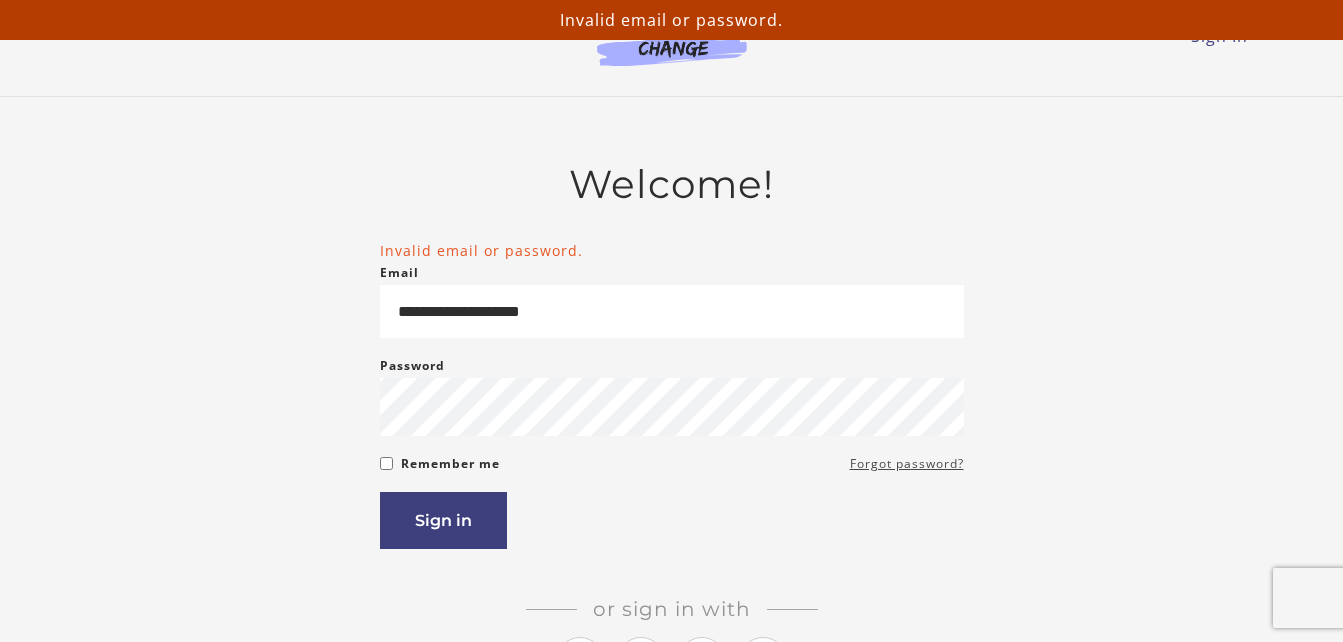 click on "Forgot password?" at bounding box center [907, 464] 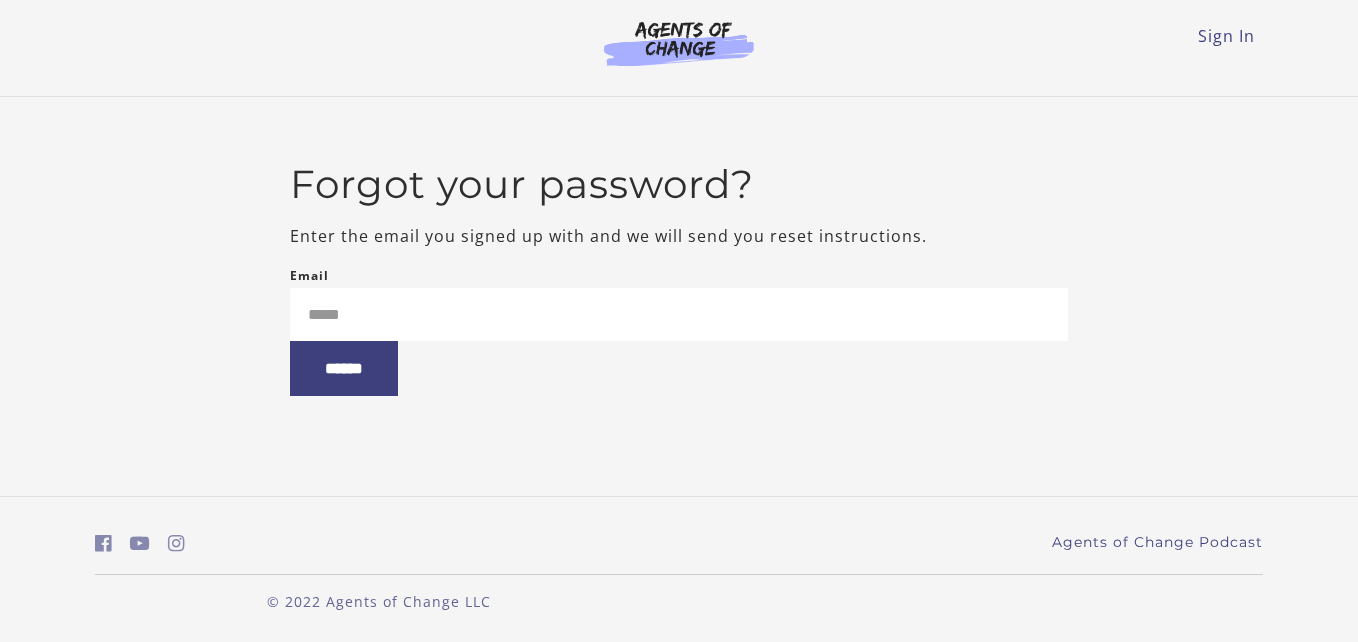 scroll, scrollTop: 0, scrollLeft: 0, axis: both 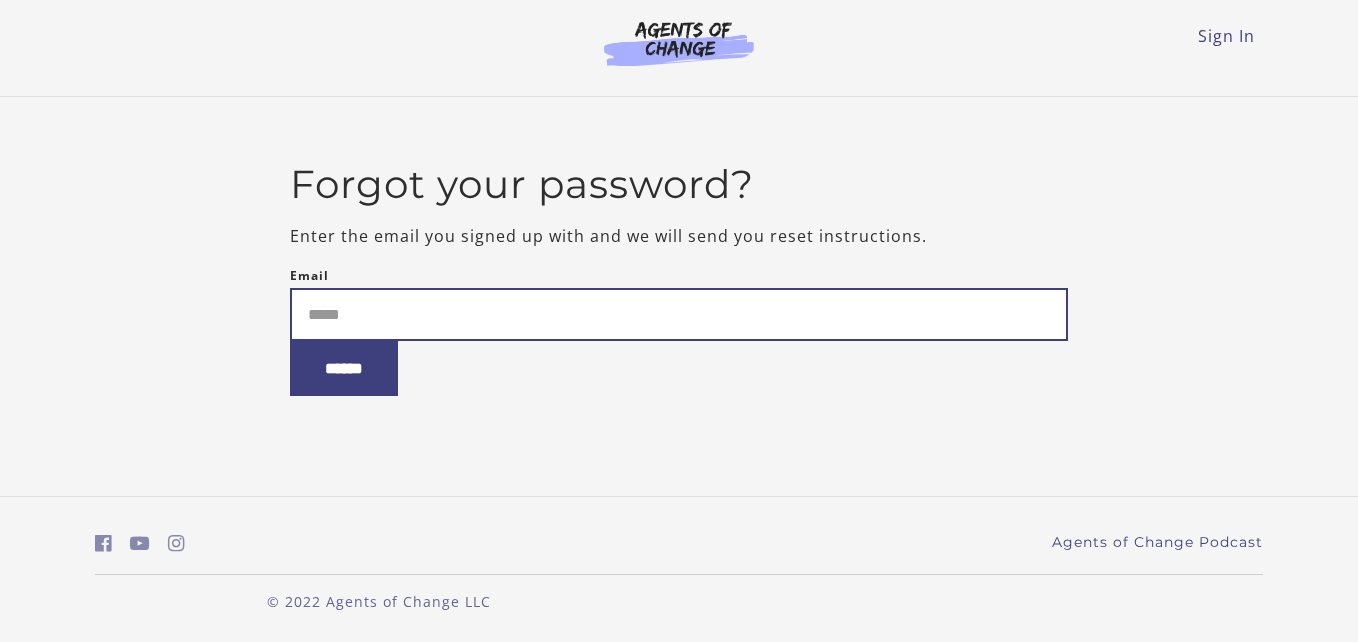 click on "Email" at bounding box center (679, 314) 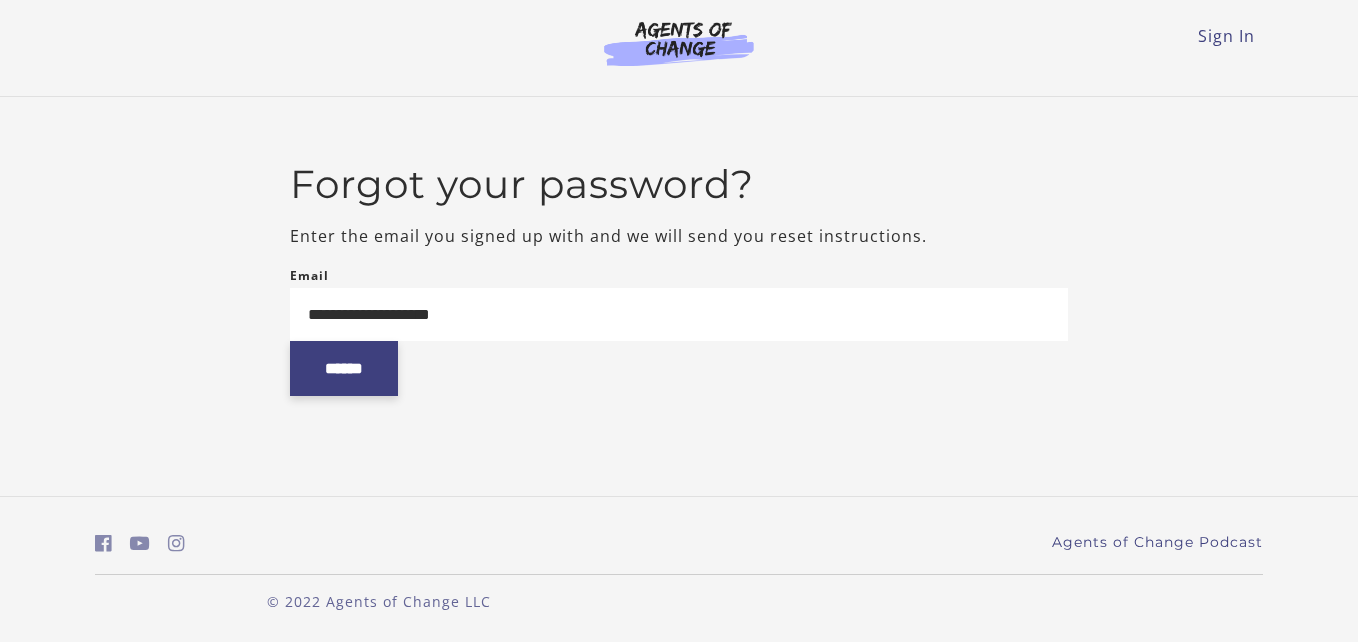 click on "******" at bounding box center [344, 368] 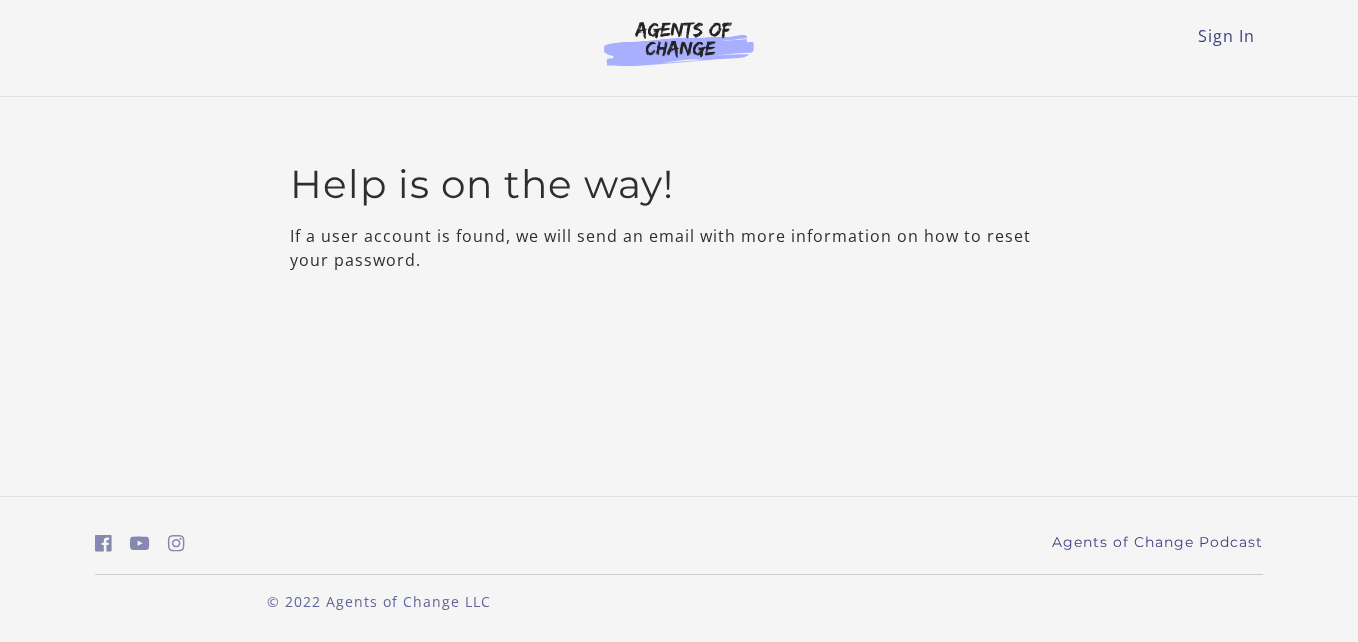 scroll, scrollTop: 0, scrollLeft: 0, axis: both 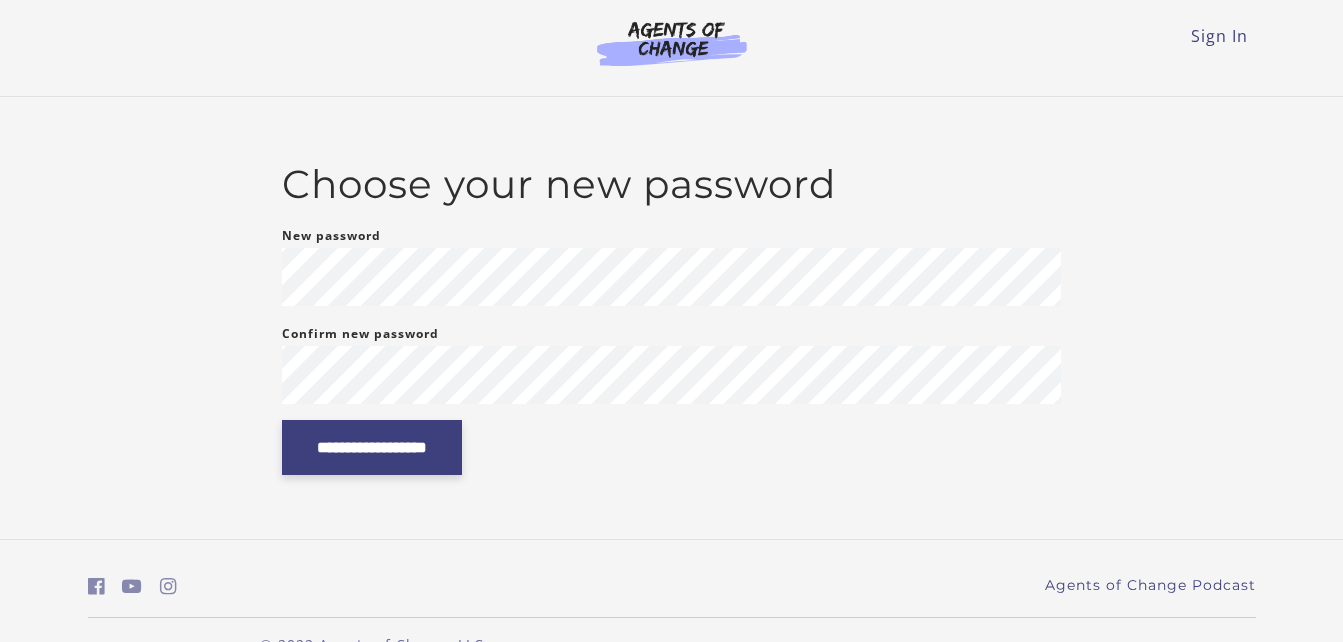 click on "**********" at bounding box center [372, 447] 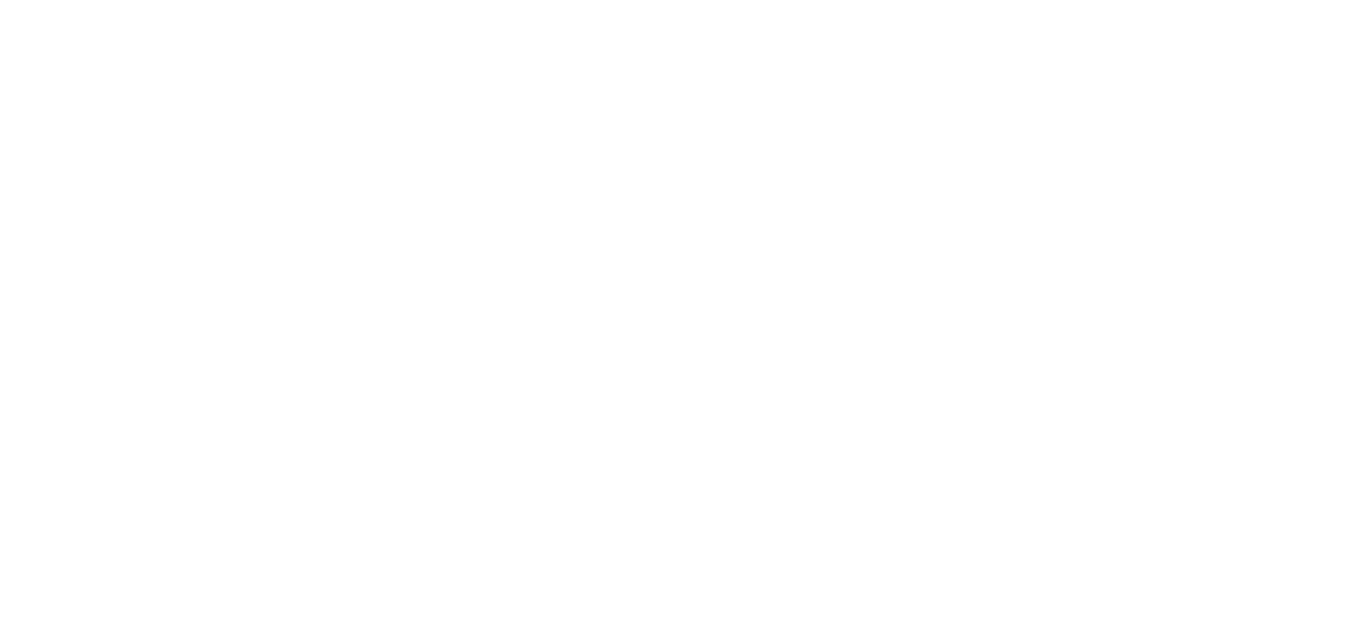 scroll, scrollTop: 0, scrollLeft: 0, axis: both 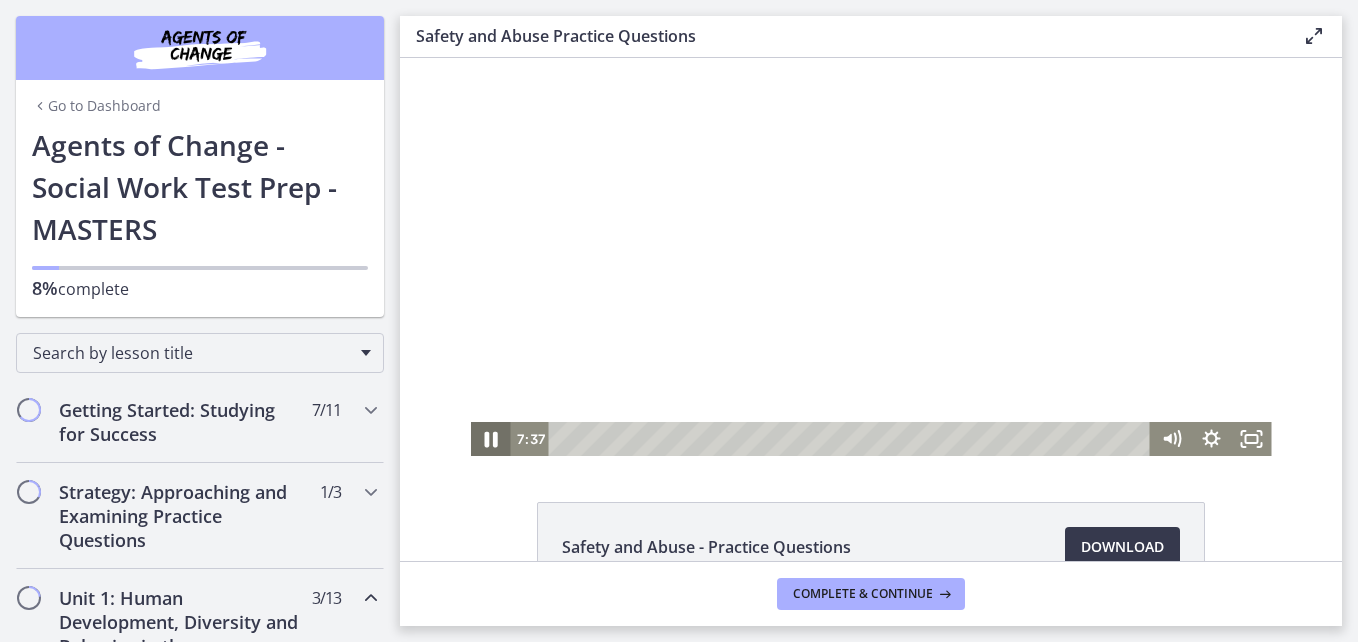 click 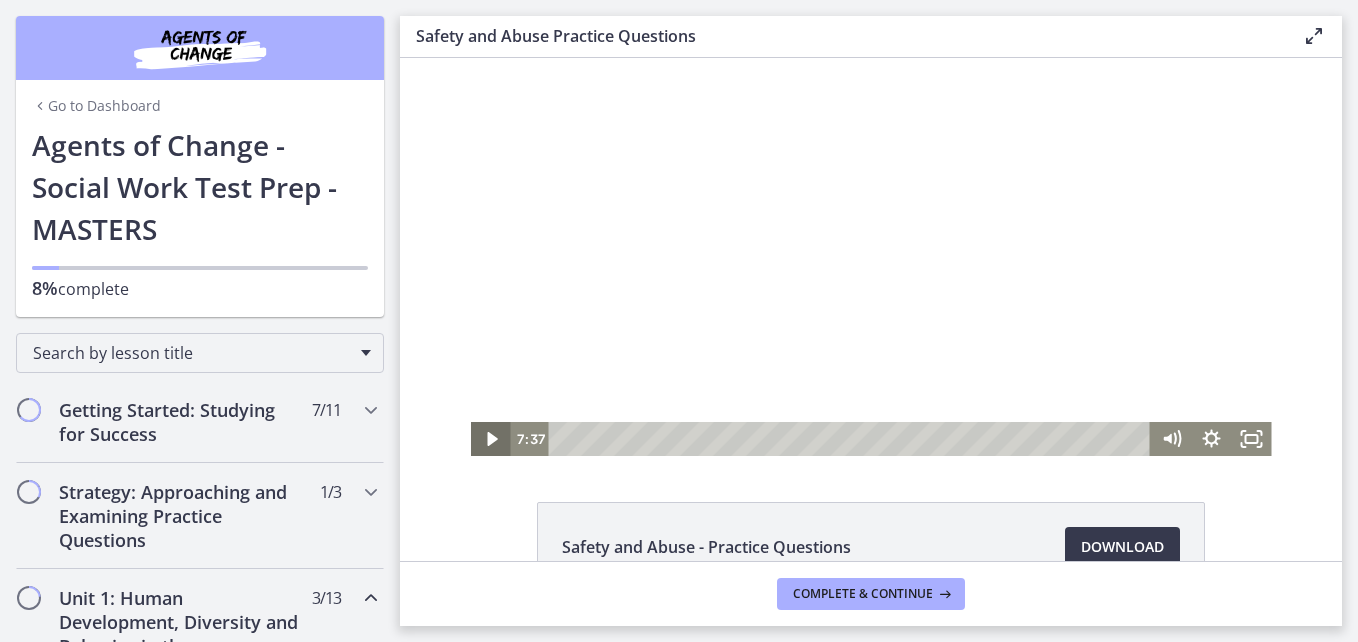 click 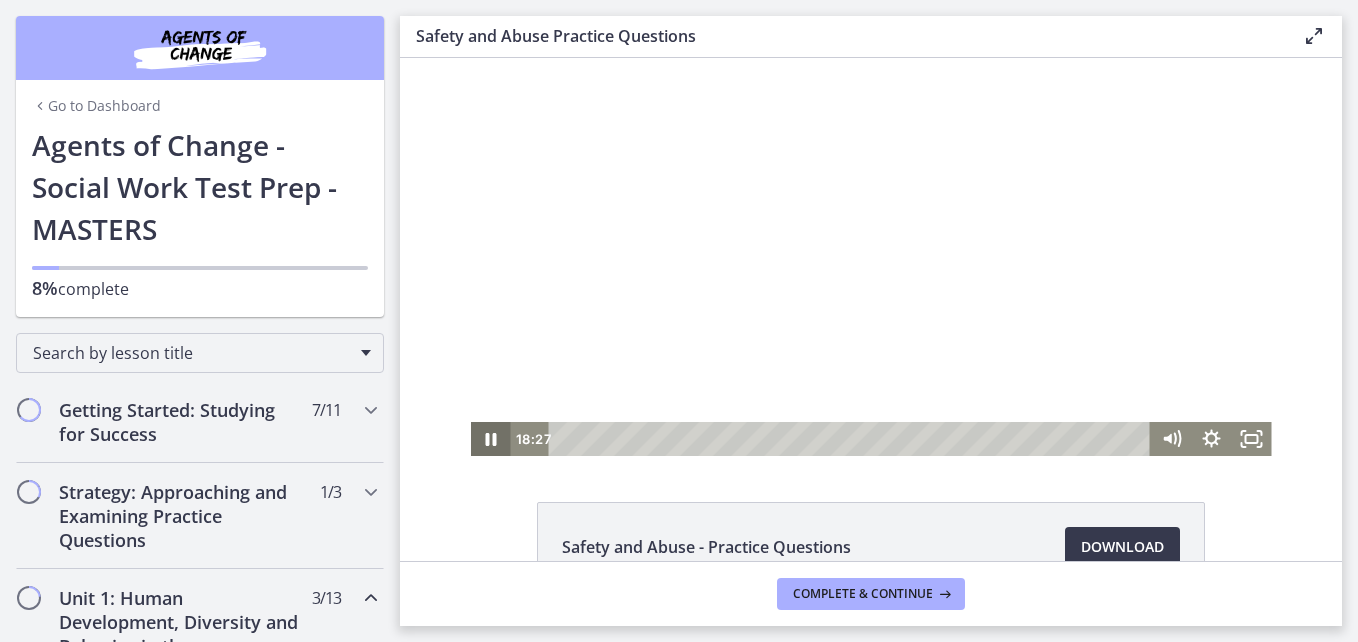 click 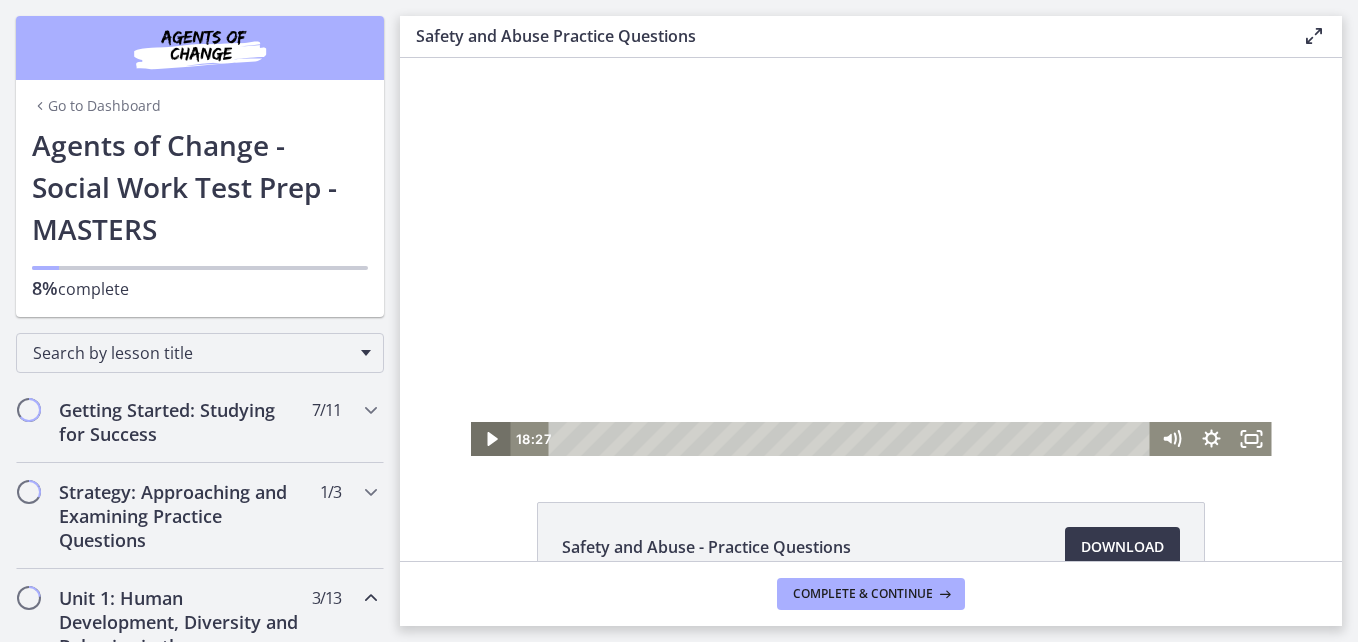 click 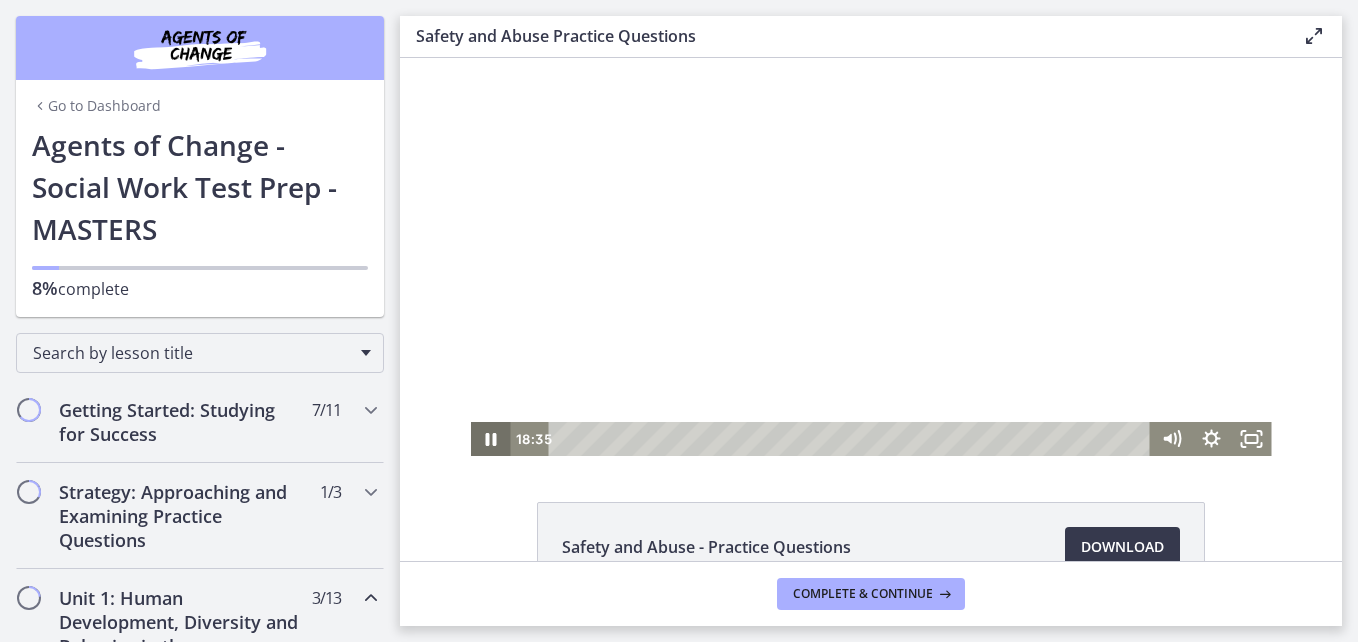 click 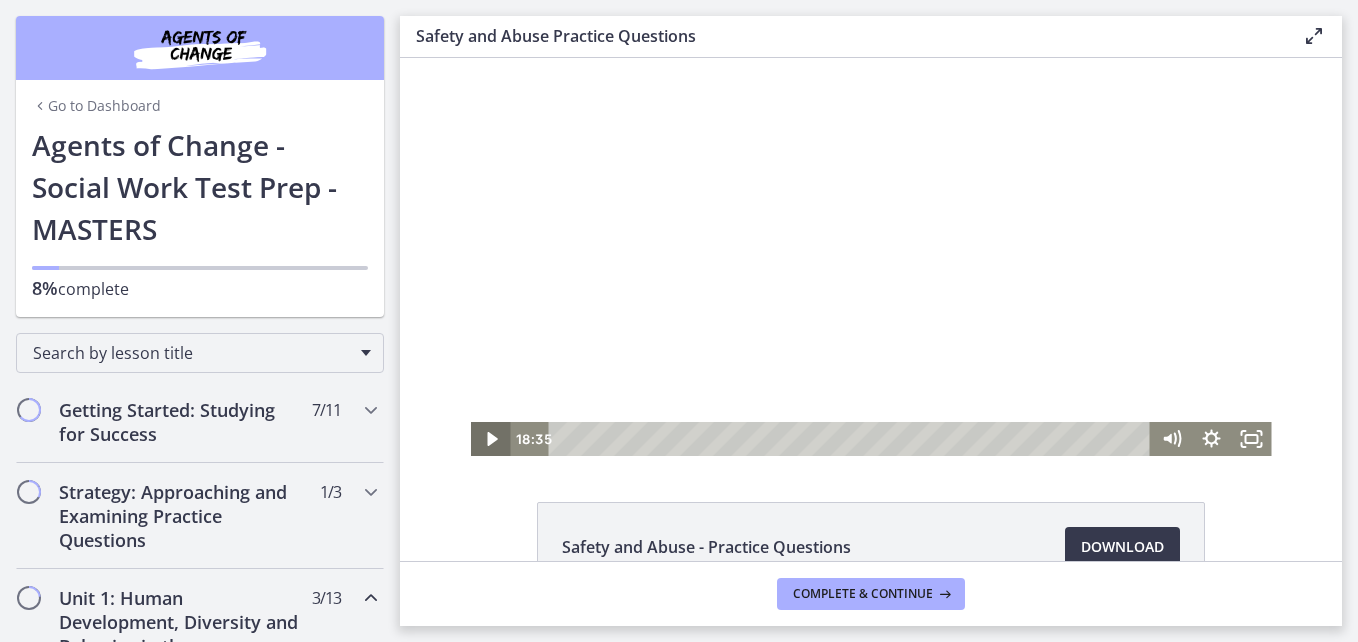type 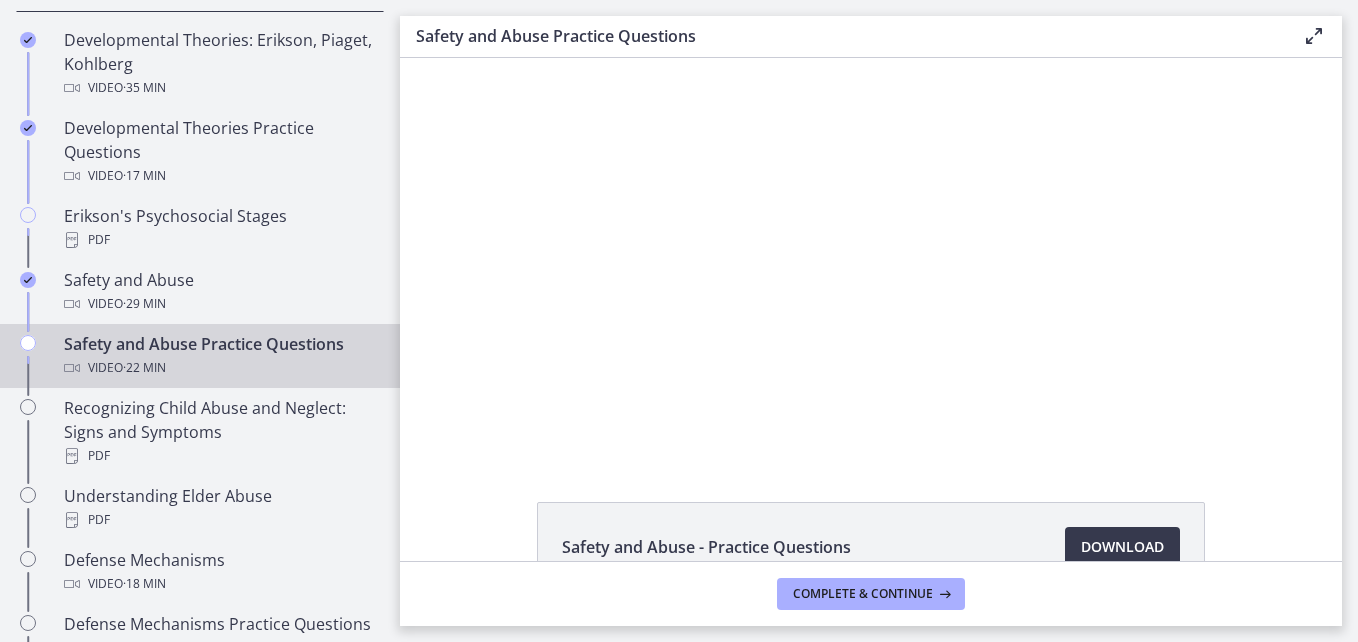scroll, scrollTop: 816, scrollLeft: 0, axis: vertical 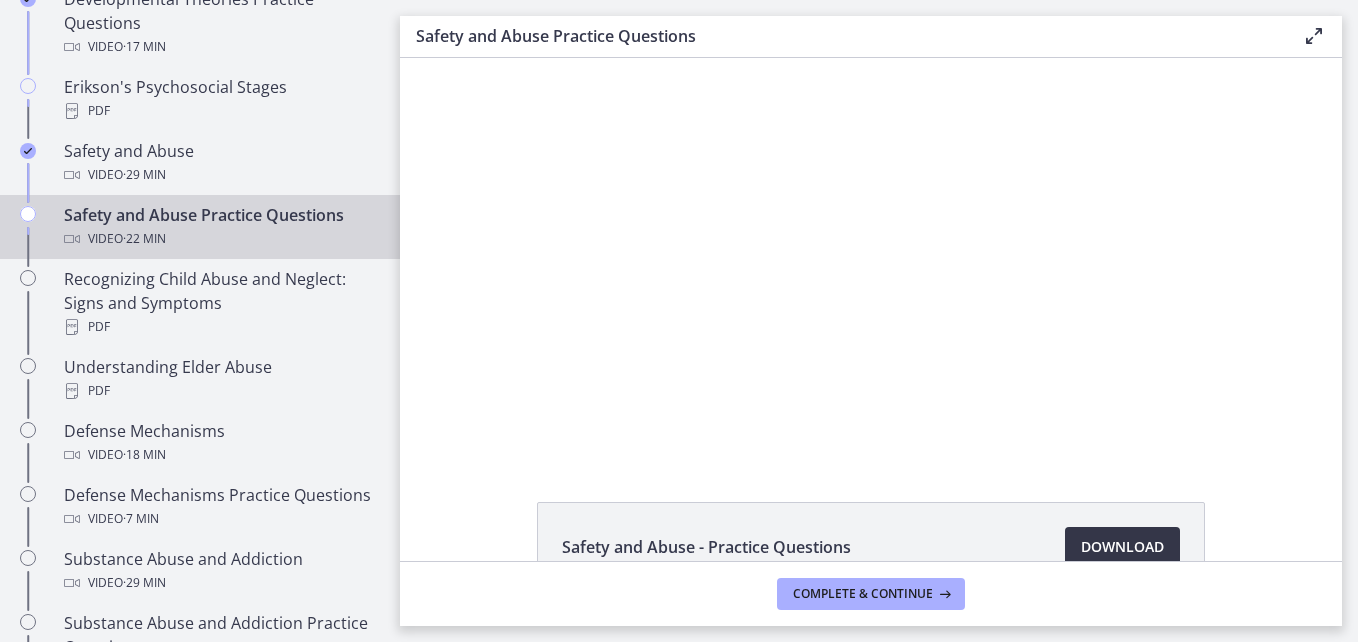 click on "Download
Opens in a new window" at bounding box center [1122, 547] 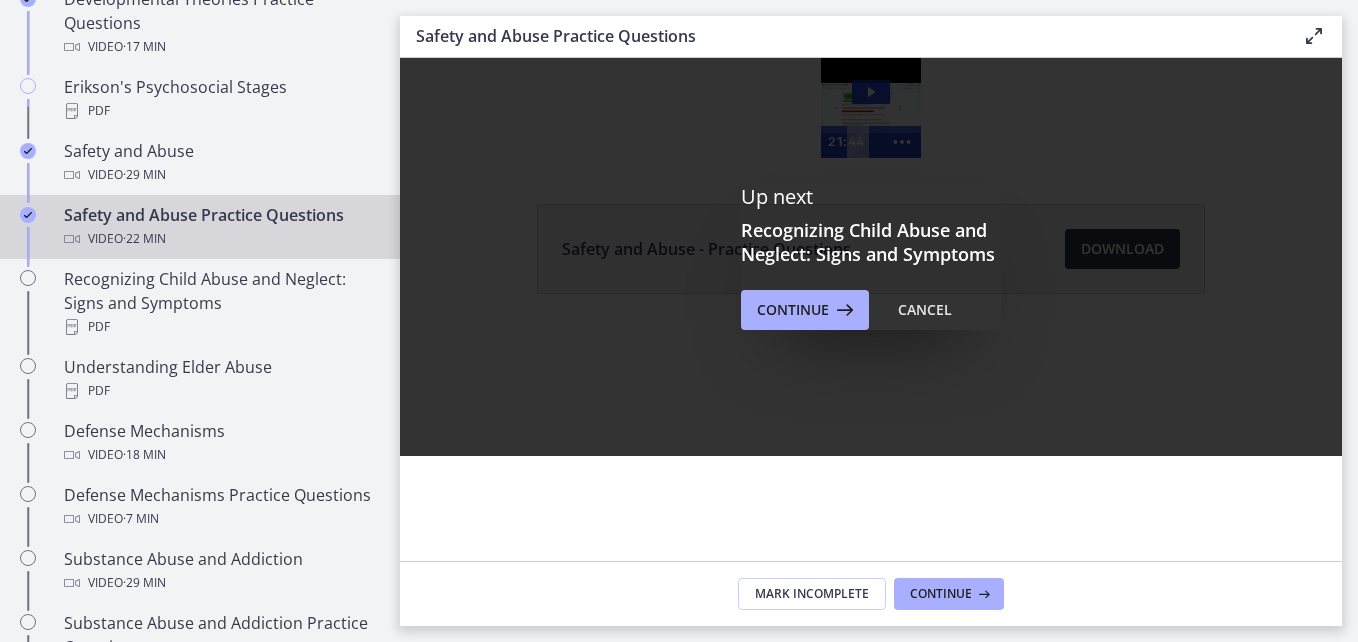 scroll, scrollTop: 0, scrollLeft: 0, axis: both 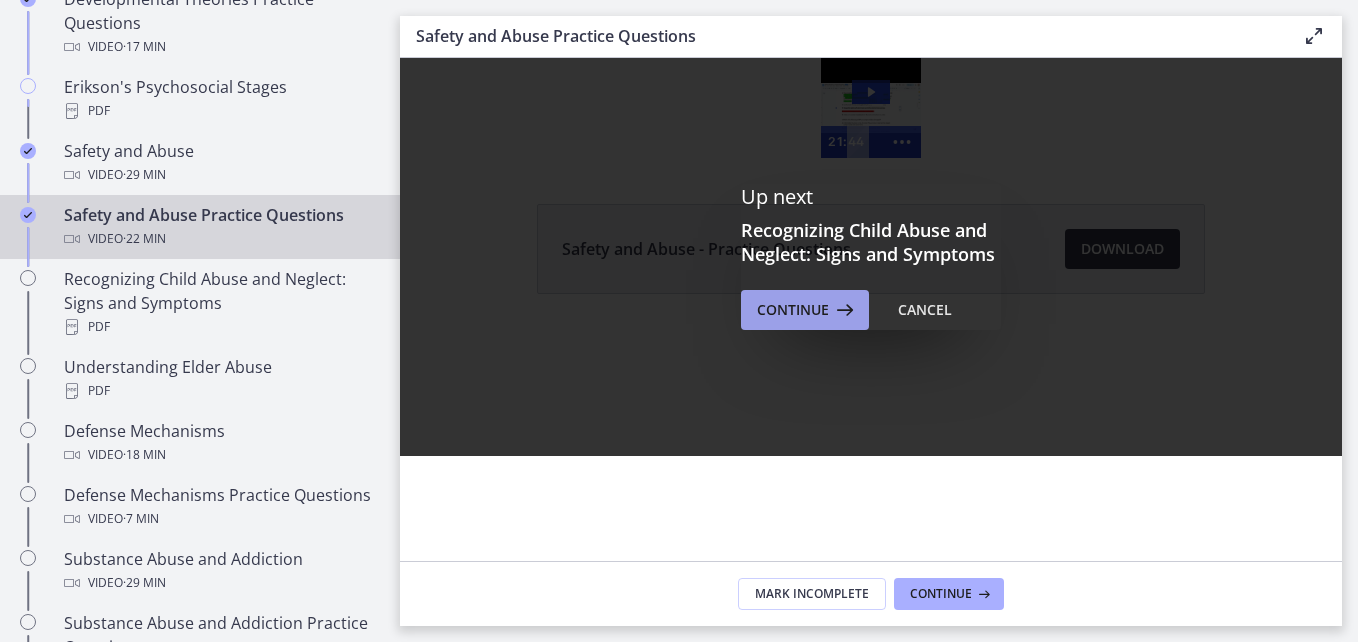 click on "Continue" at bounding box center (793, 310) 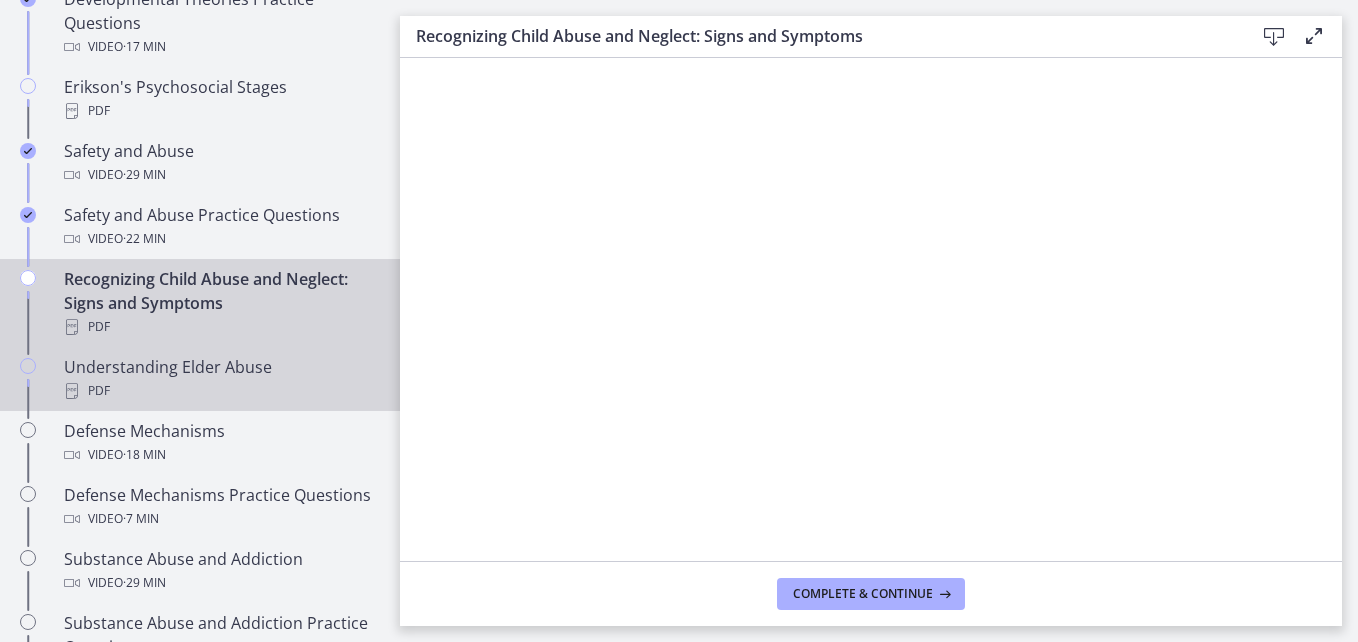 click on "PDF" at bounding box center [220, 391] 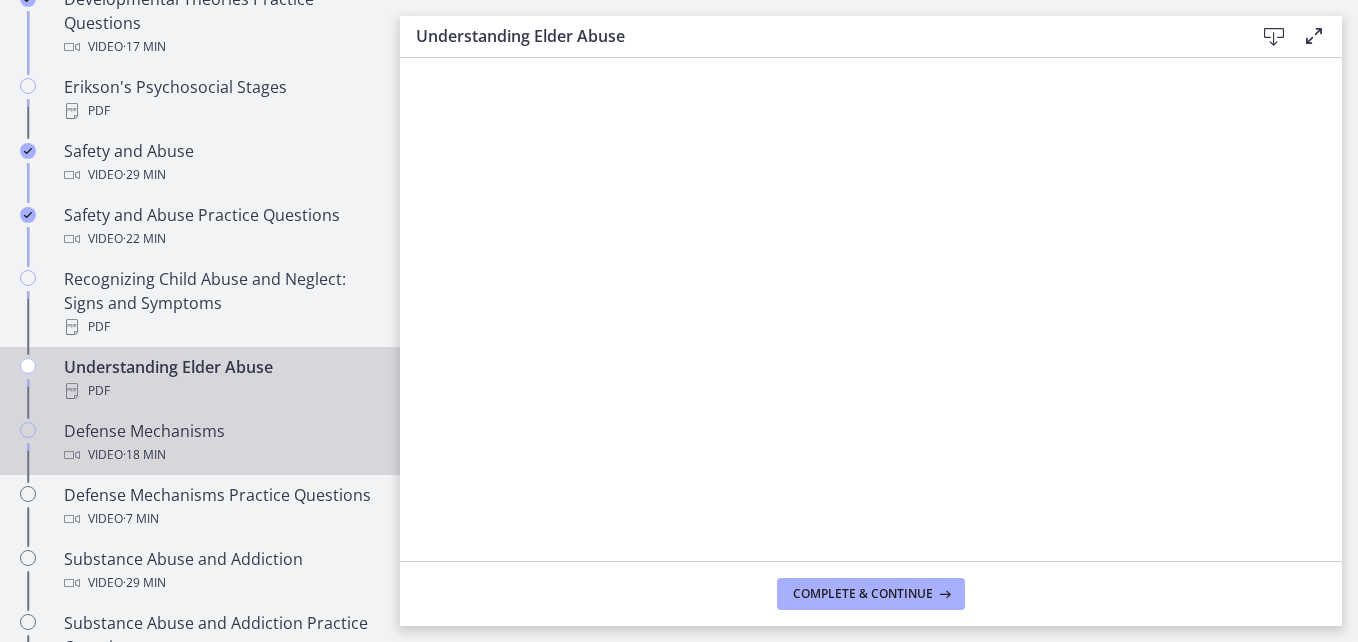 click on "Defense Mechanisms
Video
·  18 min" at bounding box center (220, 443) 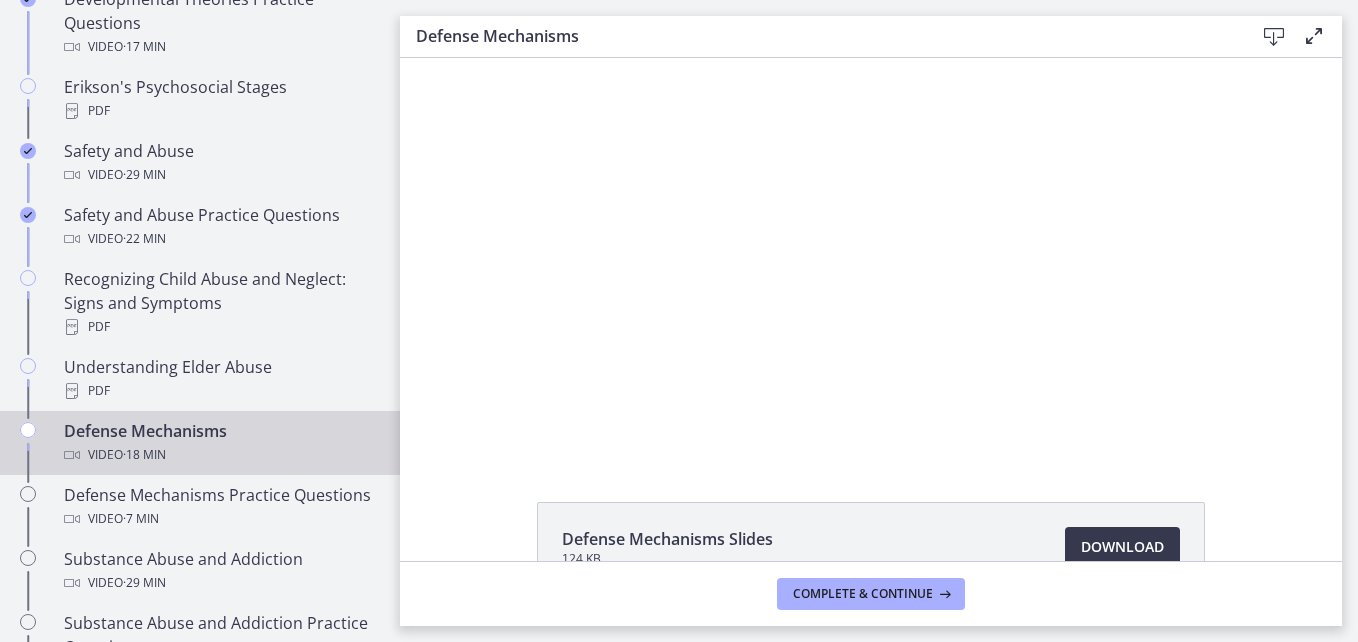 scroll, scrollTop: 0, scrollLeft: 0, axis: both 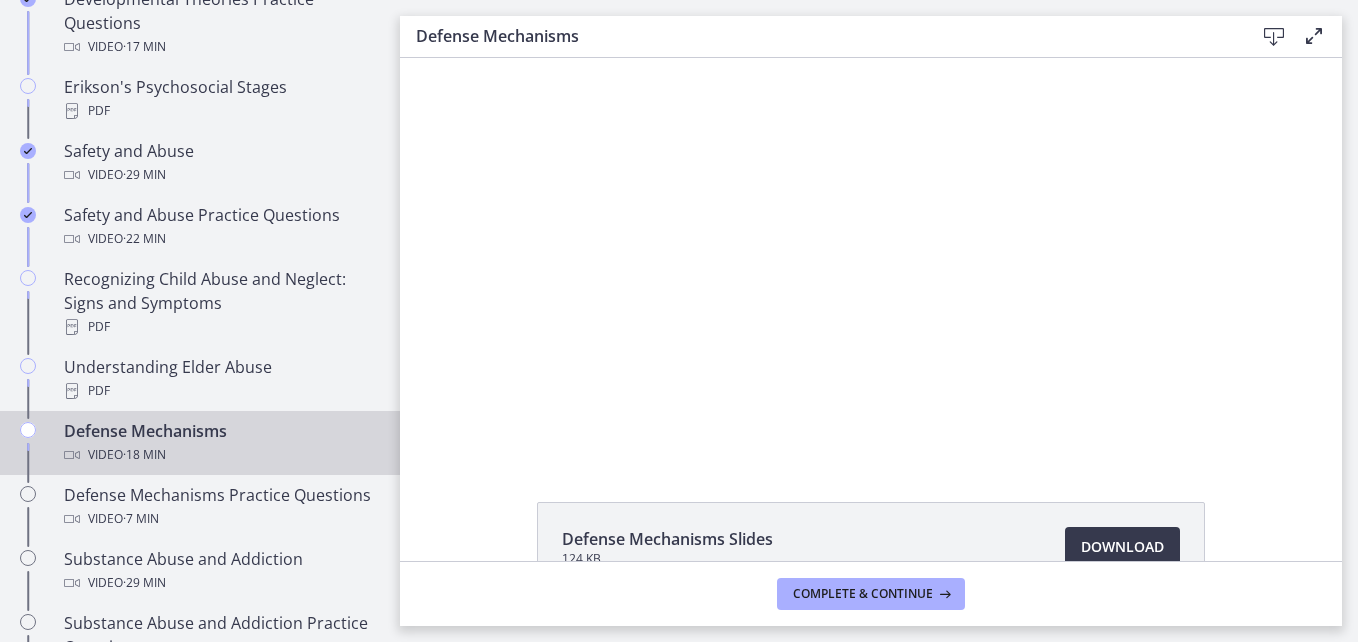 click on "Defense Mechanisms
Video
·  18 min" at bounding box center [220, 443] 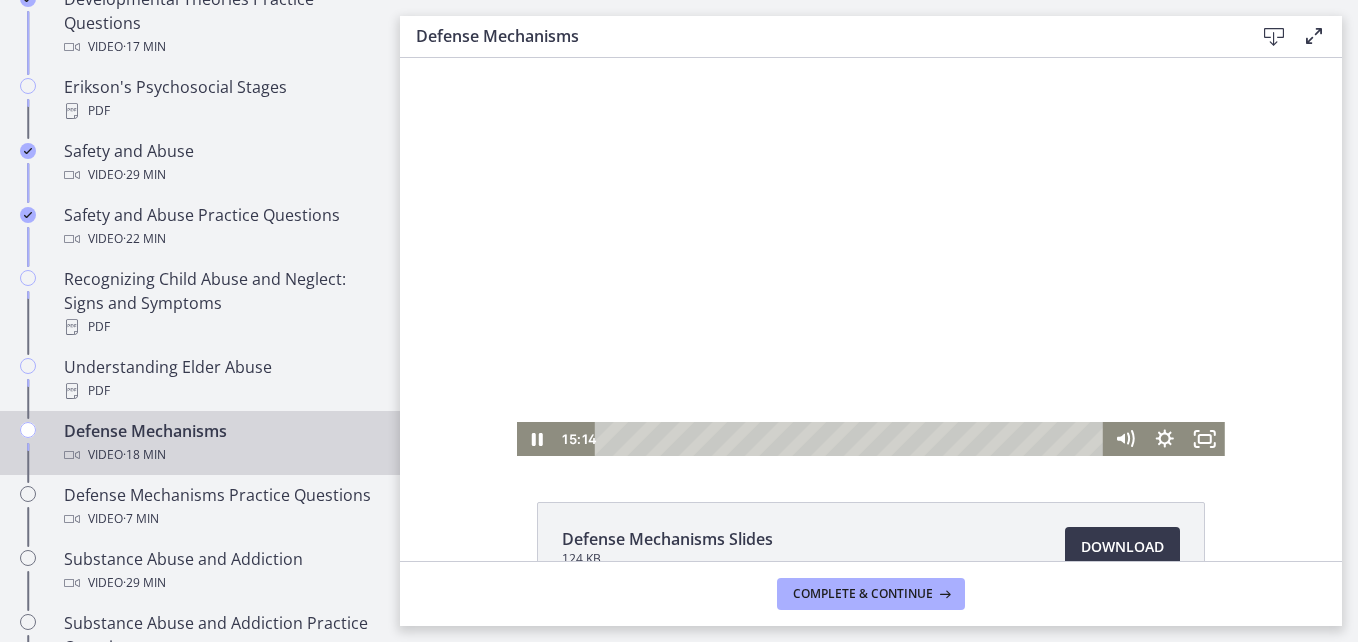 click on "15:14" at bounding box center [831, 439] 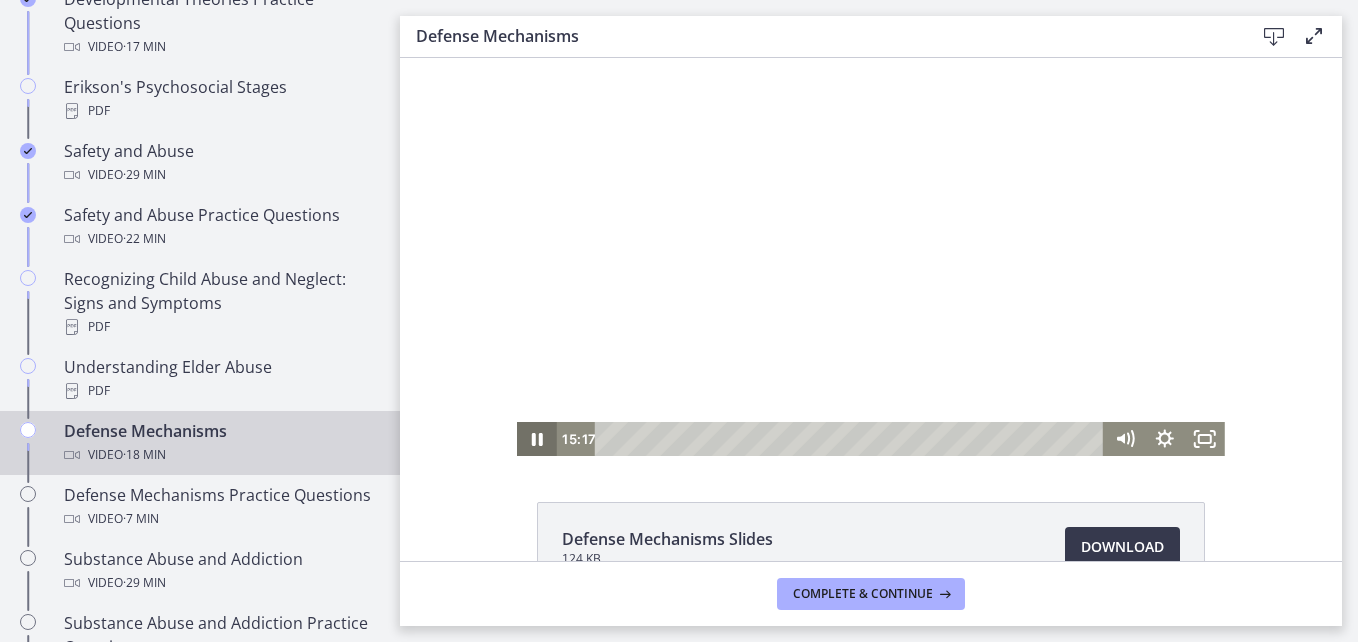 click 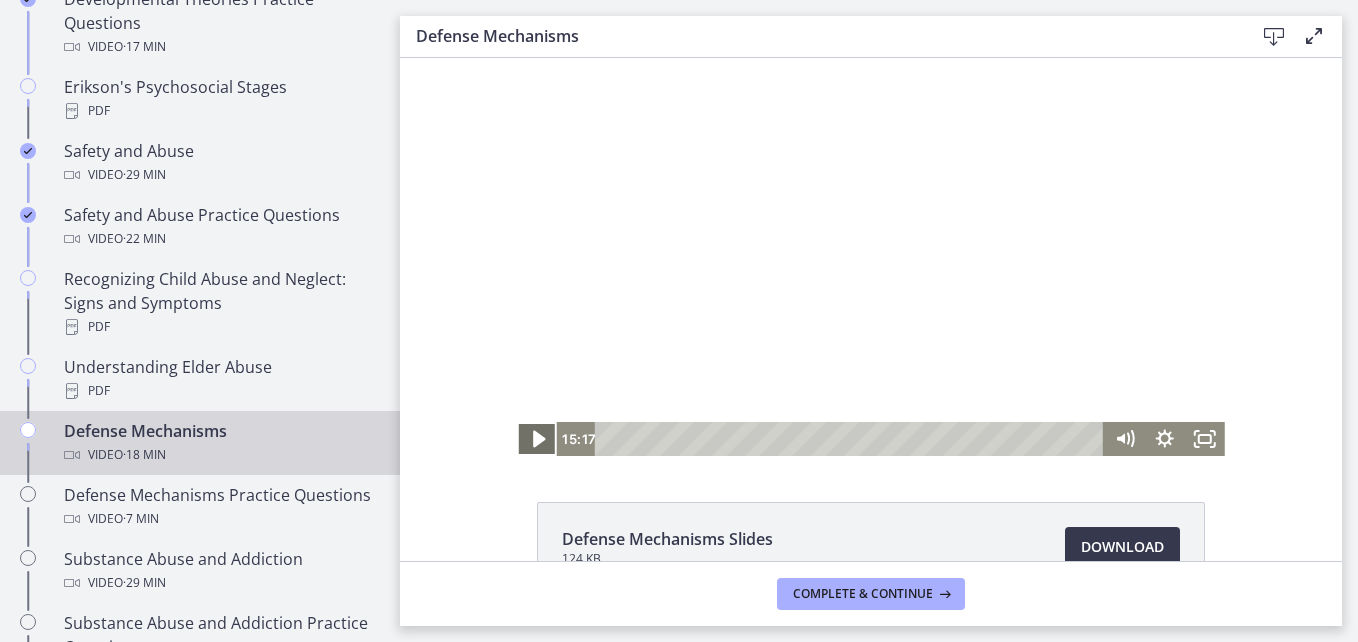 click 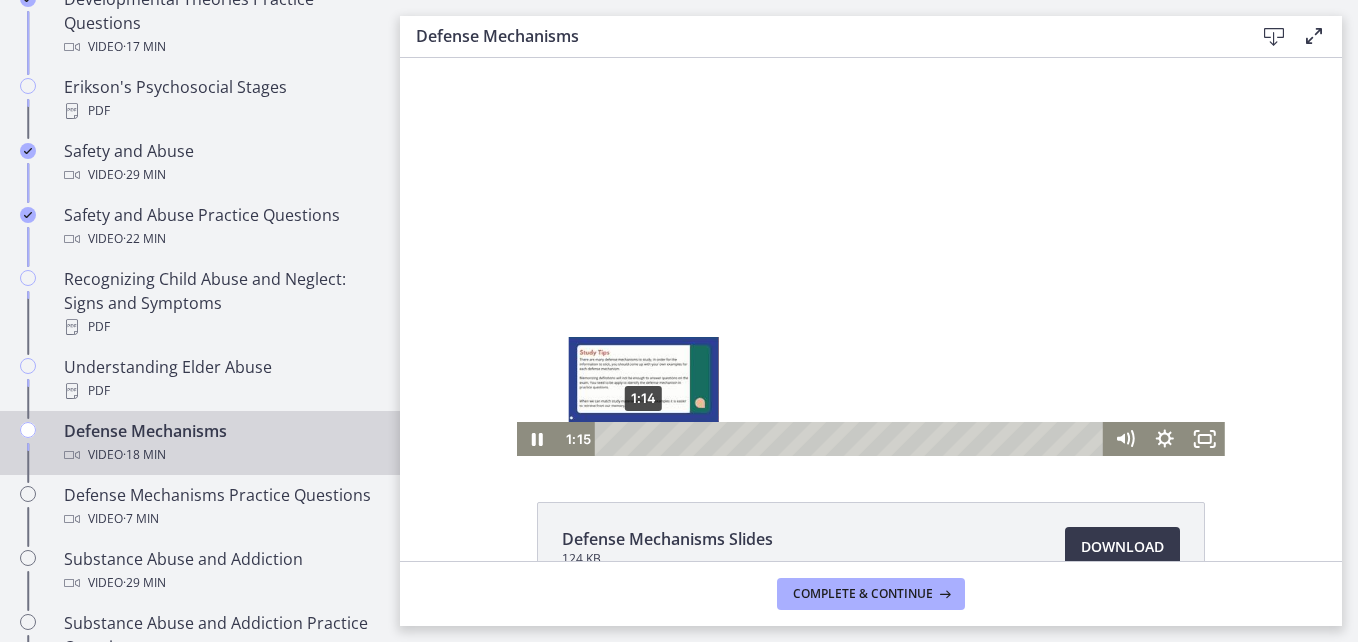 click on "1:14" at bounding box center [852, 439] 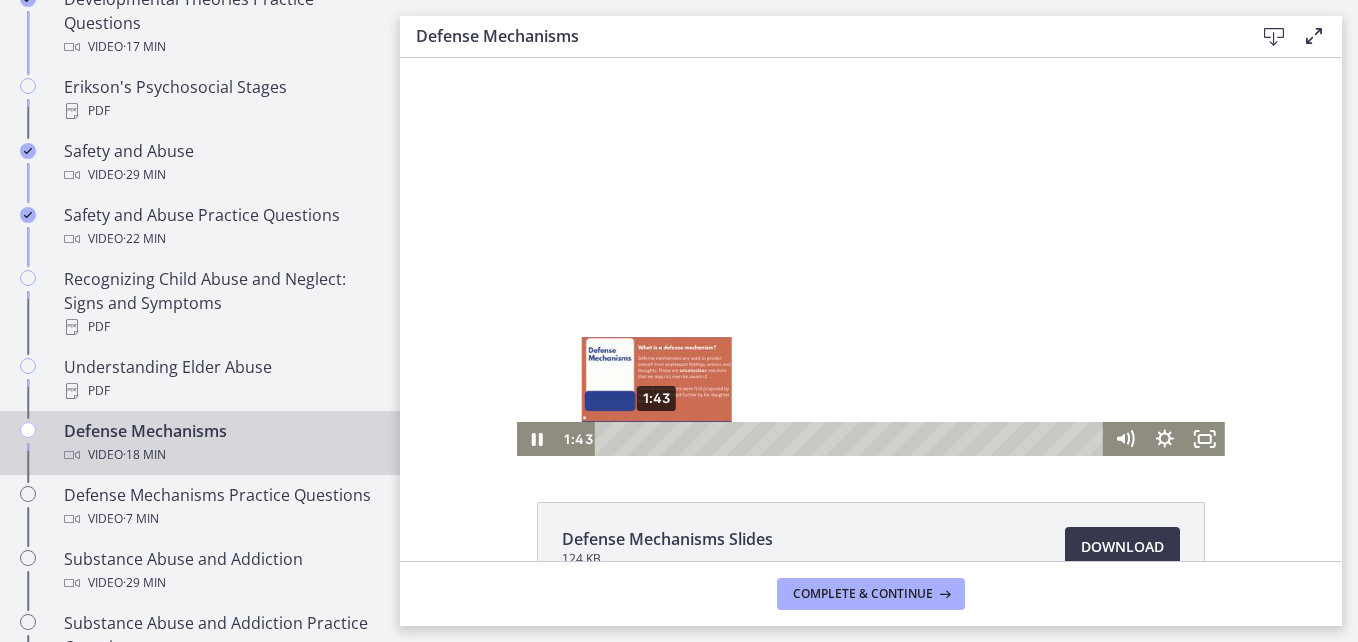 drag, startPoint x: 634, startPoint y: 443, endPoint x: 649, endPoint y: 441, distance: 15.132746 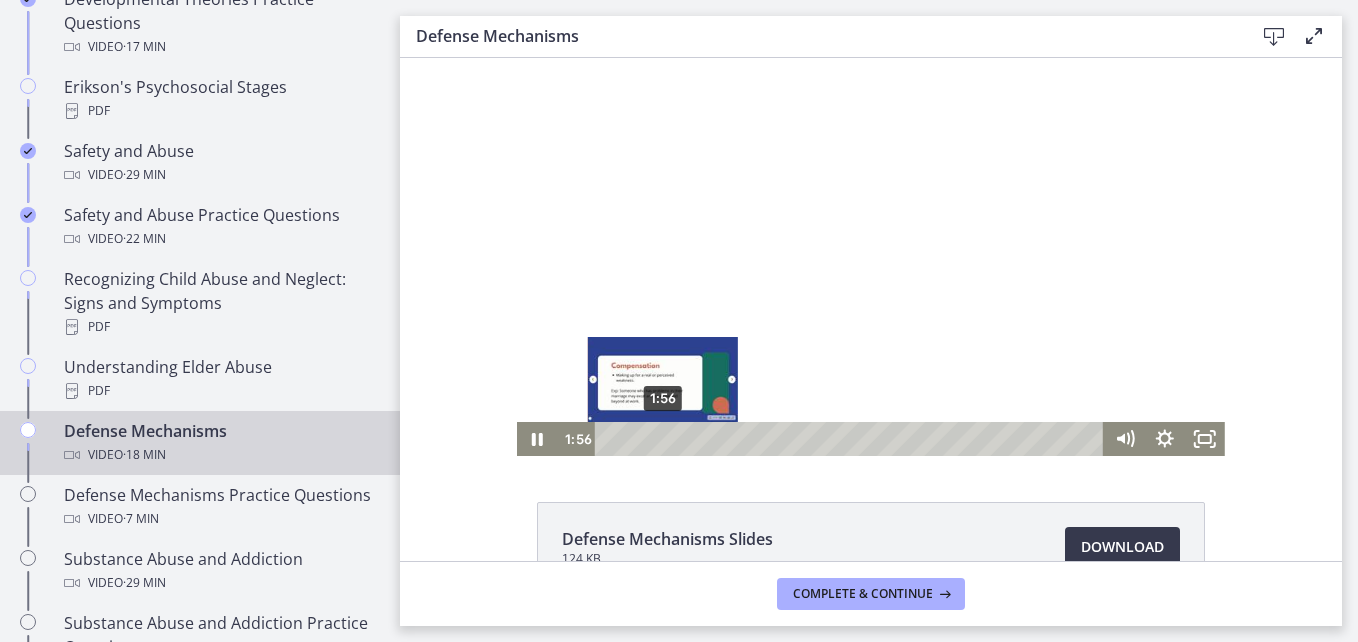 click at bounding box center [662, 438] 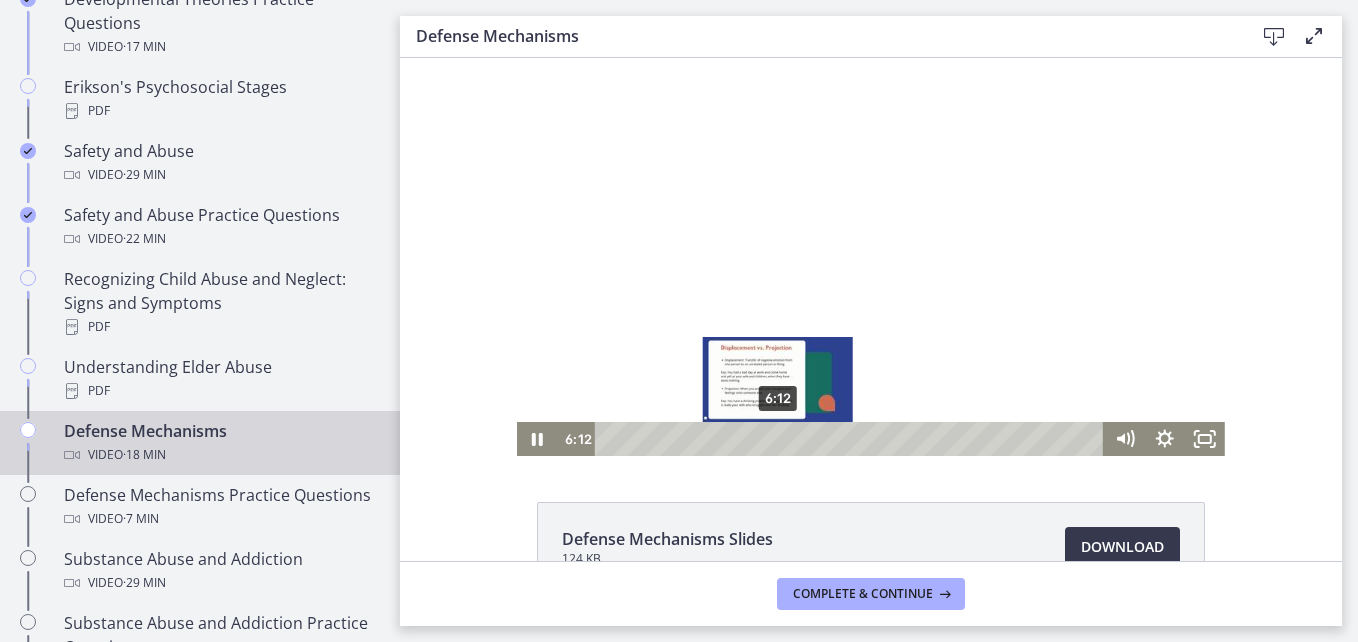 drag, startPoint x: 736, startPoint y: 441, endPoint x: 771, endPoint y: 441, distance: 35 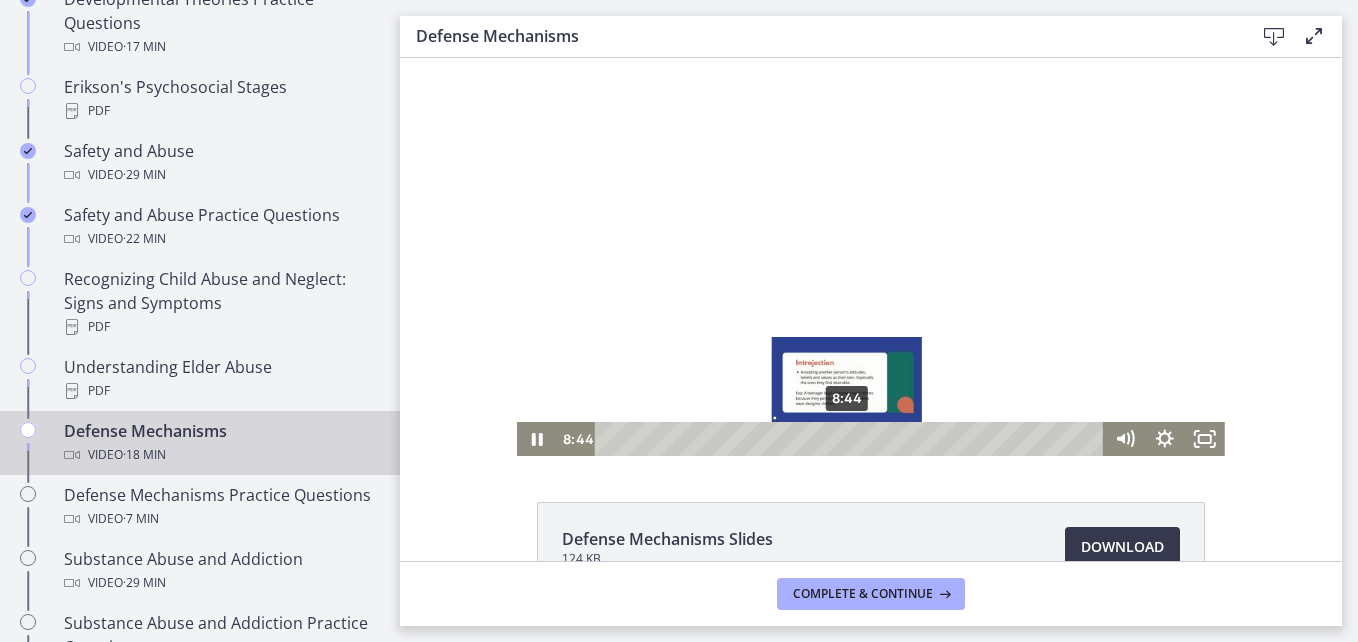 drag, startPoint x: 810, startPoint y: 437, endPoint x: 840, endPoint y: 443, distance: 30.594116 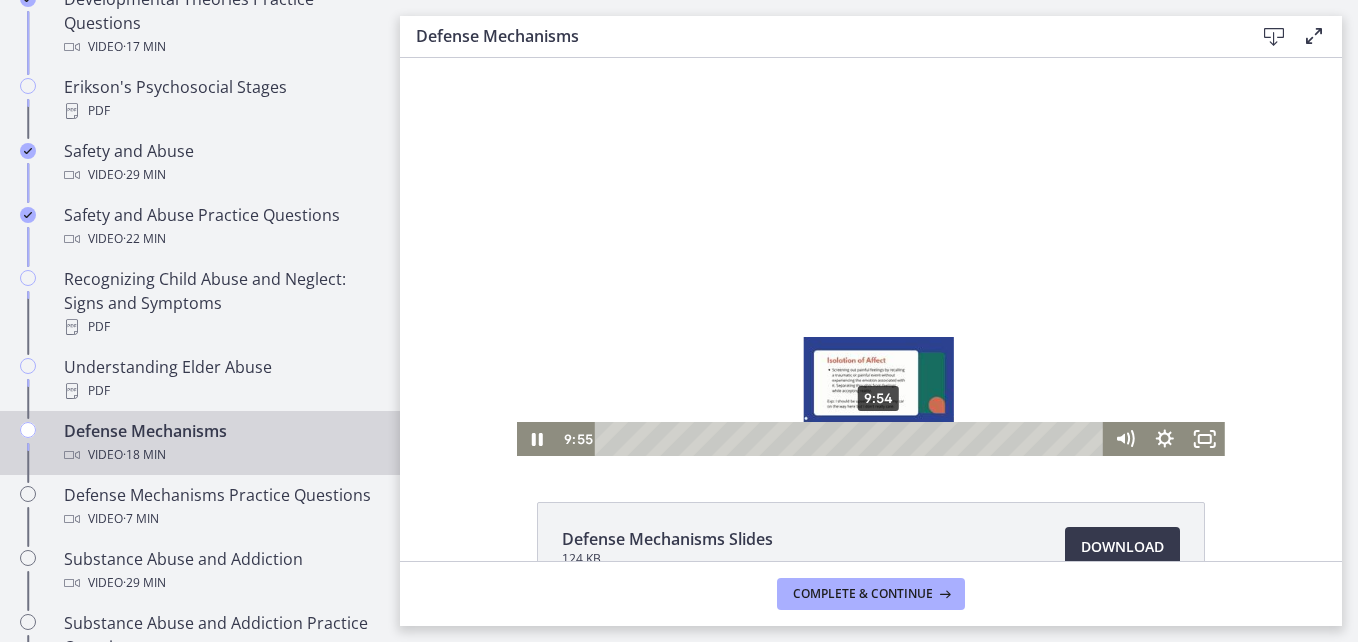 drag, startPoint x: 844, startPoint y: 441, endPoint x: 872, endPoint y: 440, distance: 28.01785 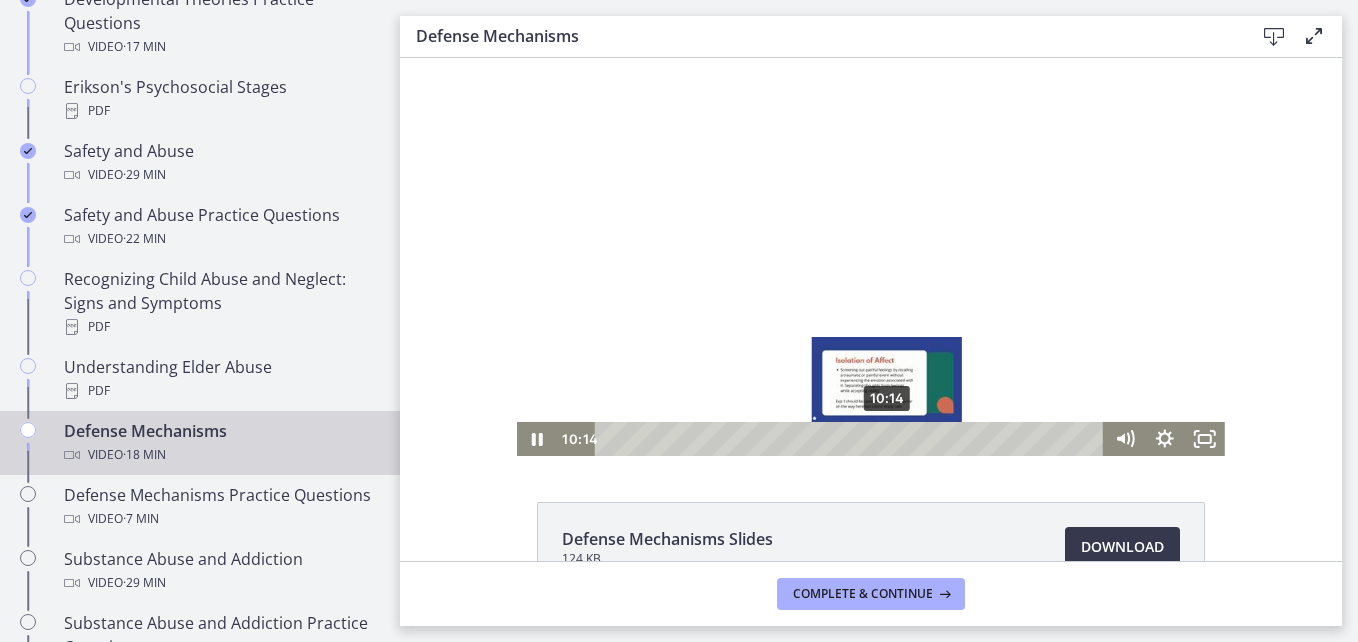 click on "10:14" at bounding box center (852, 439) 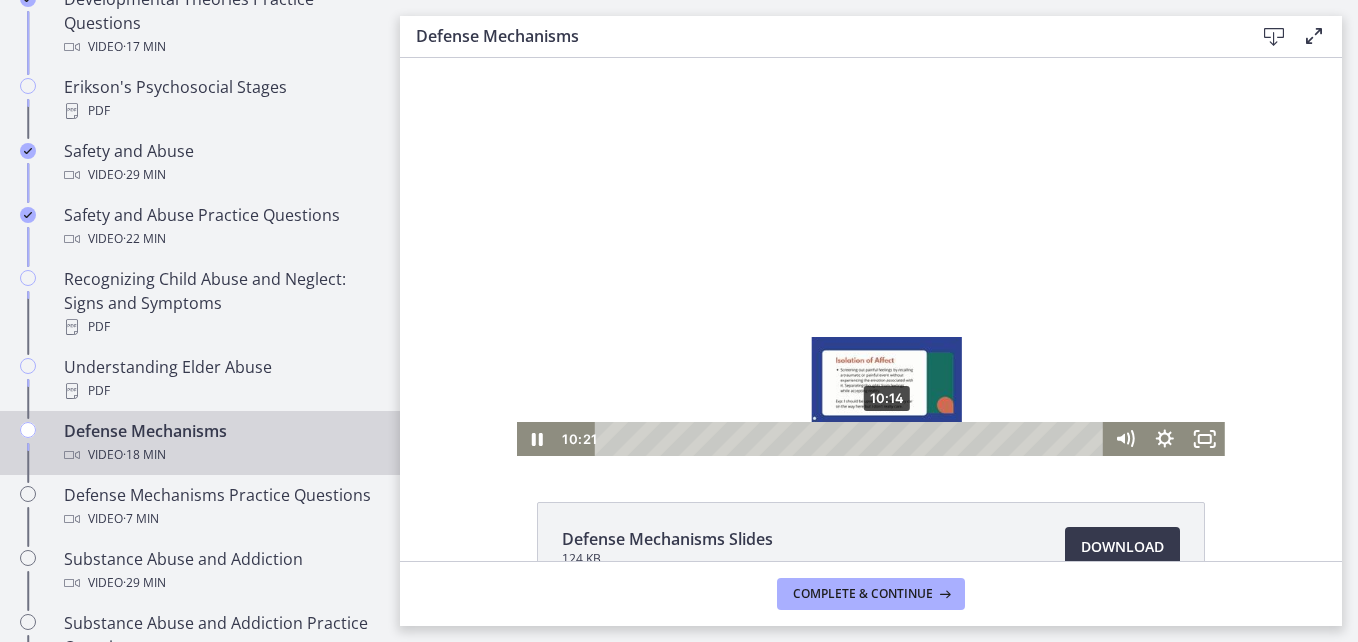 click at bounding box center (890, 438) 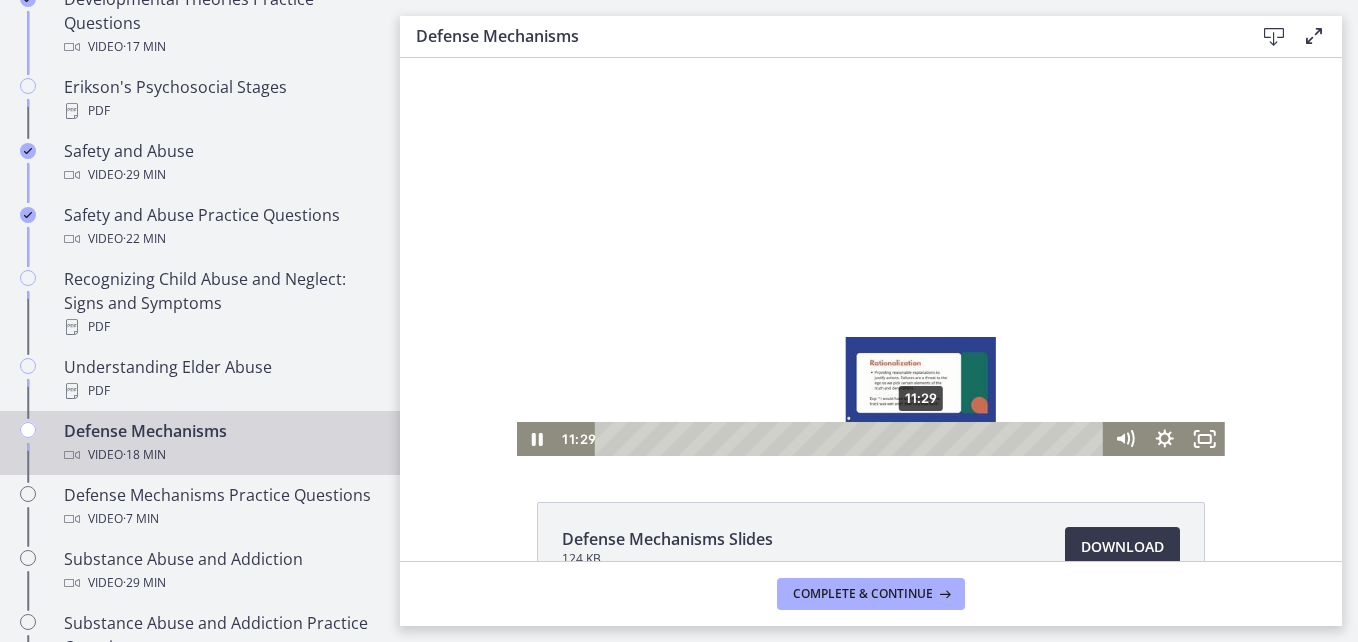 drag, startPoint x: 895, startPoint y: 436, endPoint x: 915, endPoint y: 435, distance: 20.024984 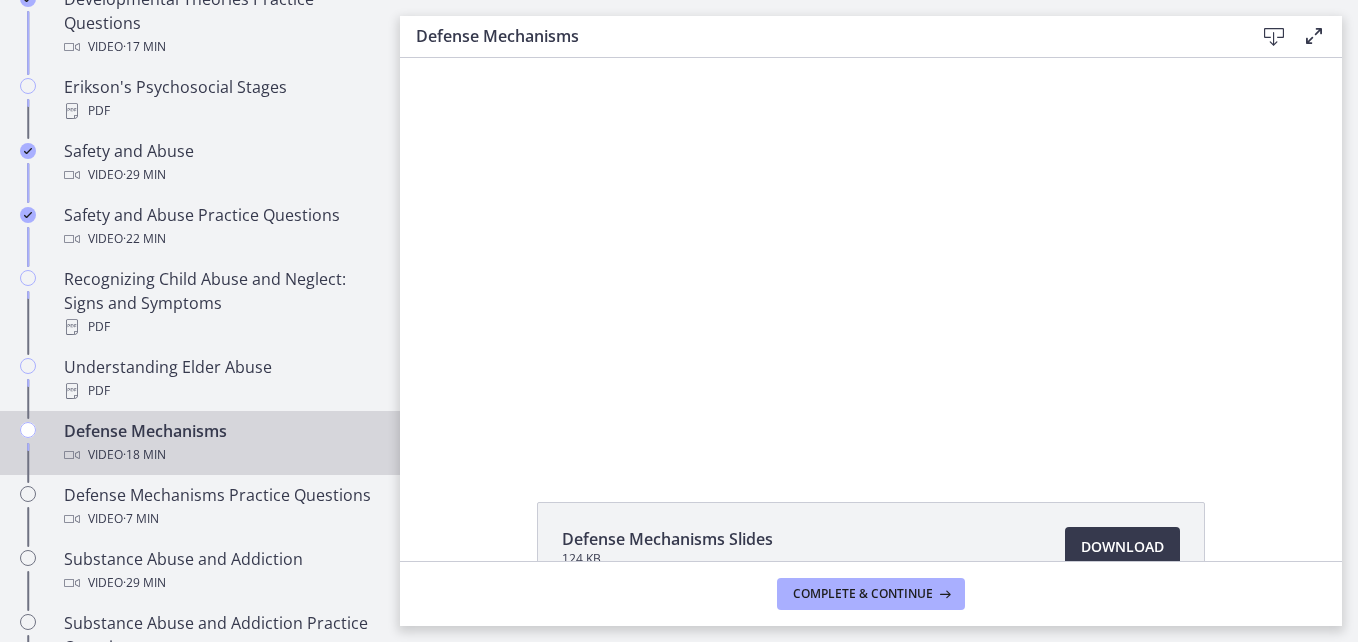 drag, startPoint x: 1049, startPoint y: 293, endPoint x: 1048, endPoint y: 306, distance: 13.038404 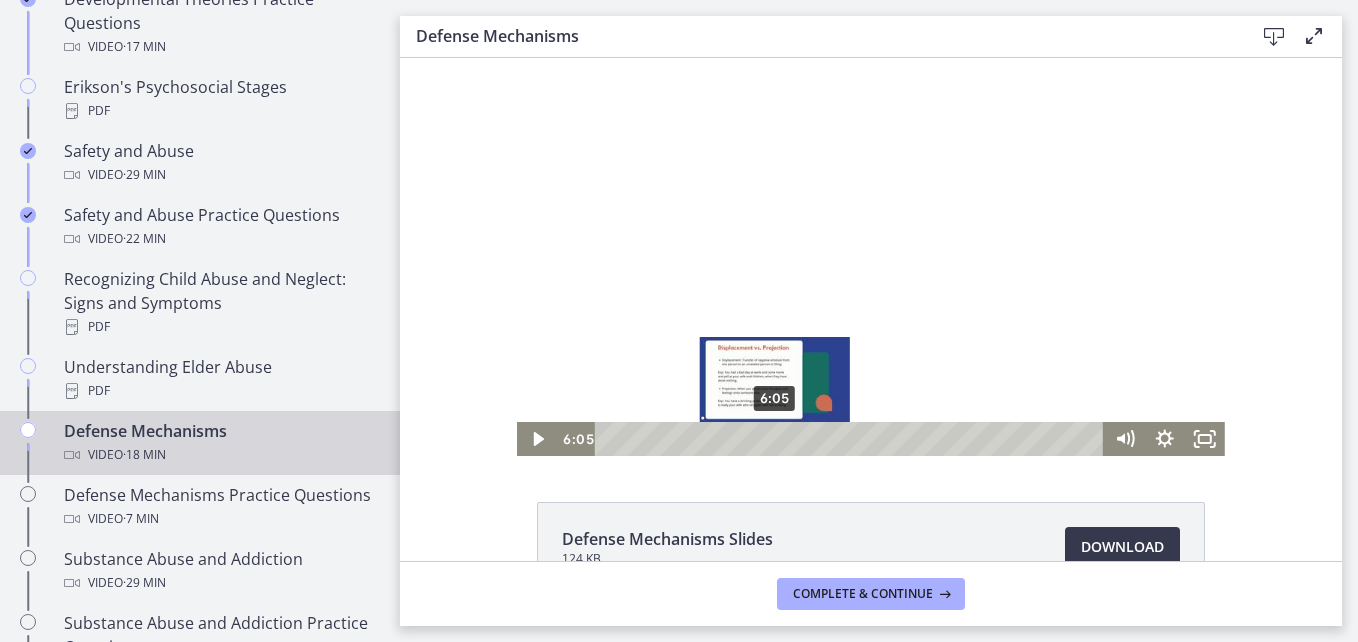 click on "6:05" at bounding box center (852, 439) 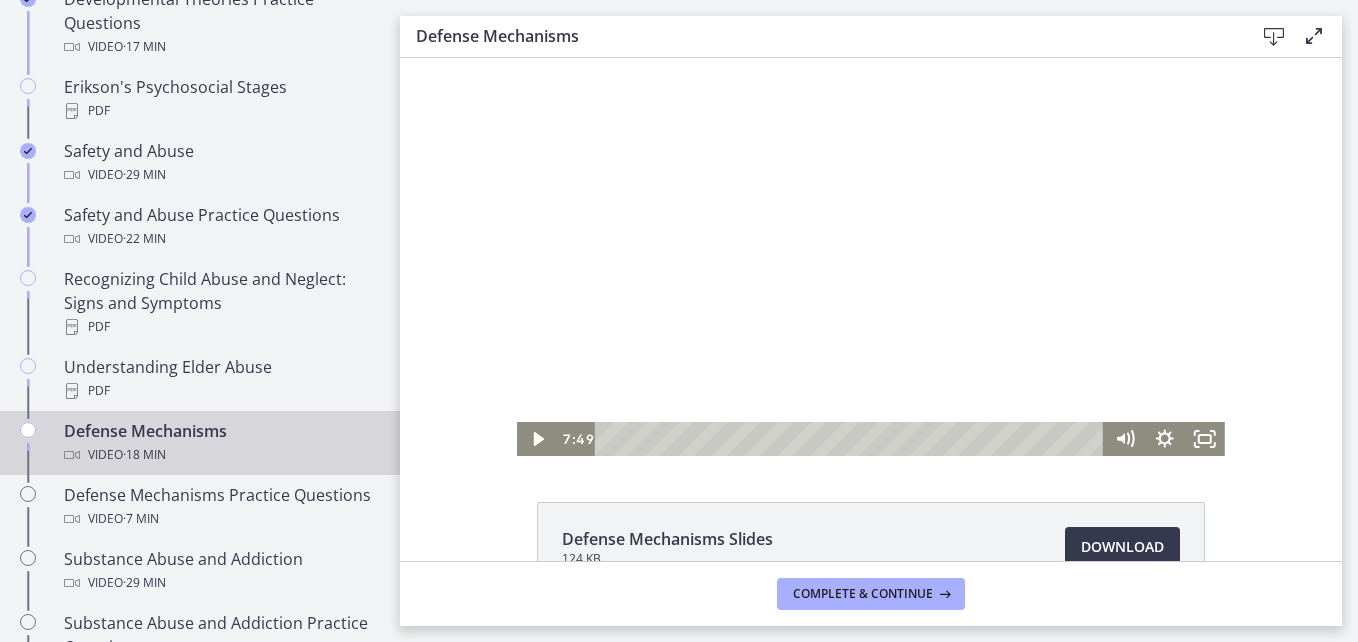 drag, startPoint x: 766, startPoint y: 437, endPoint x: 1215, endPoint y: 517, distance: 456.07126 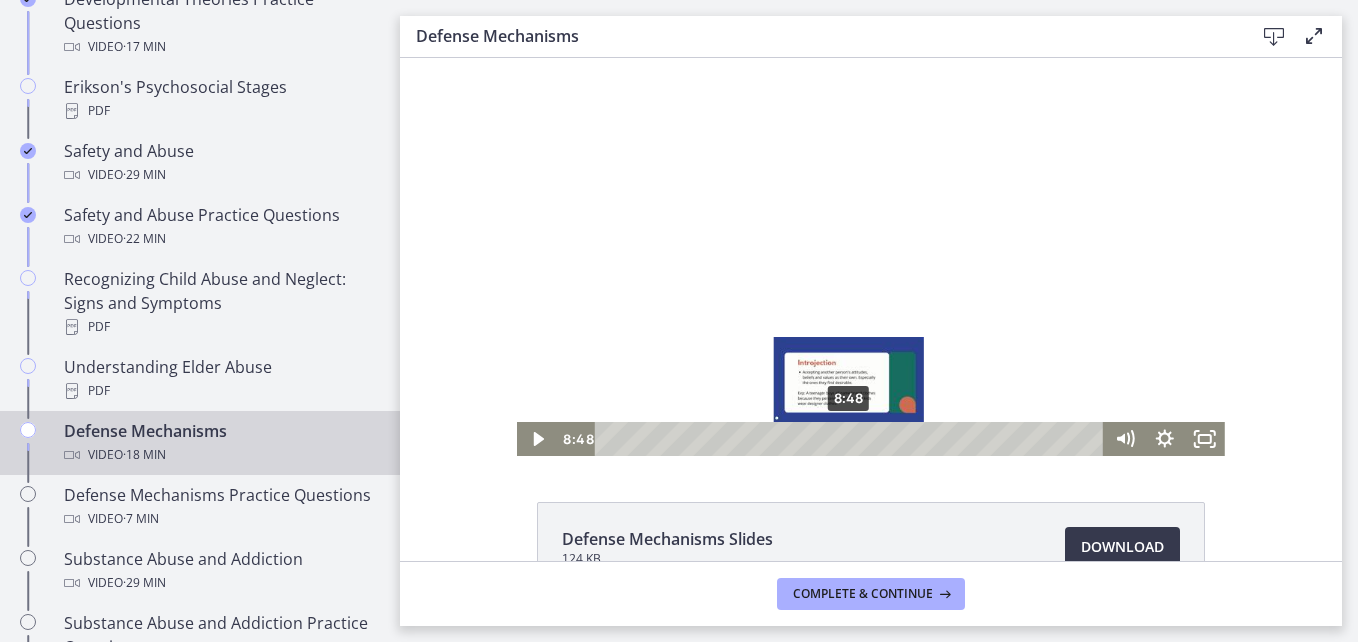 click on "8:48" at bounding box center [852, 439] 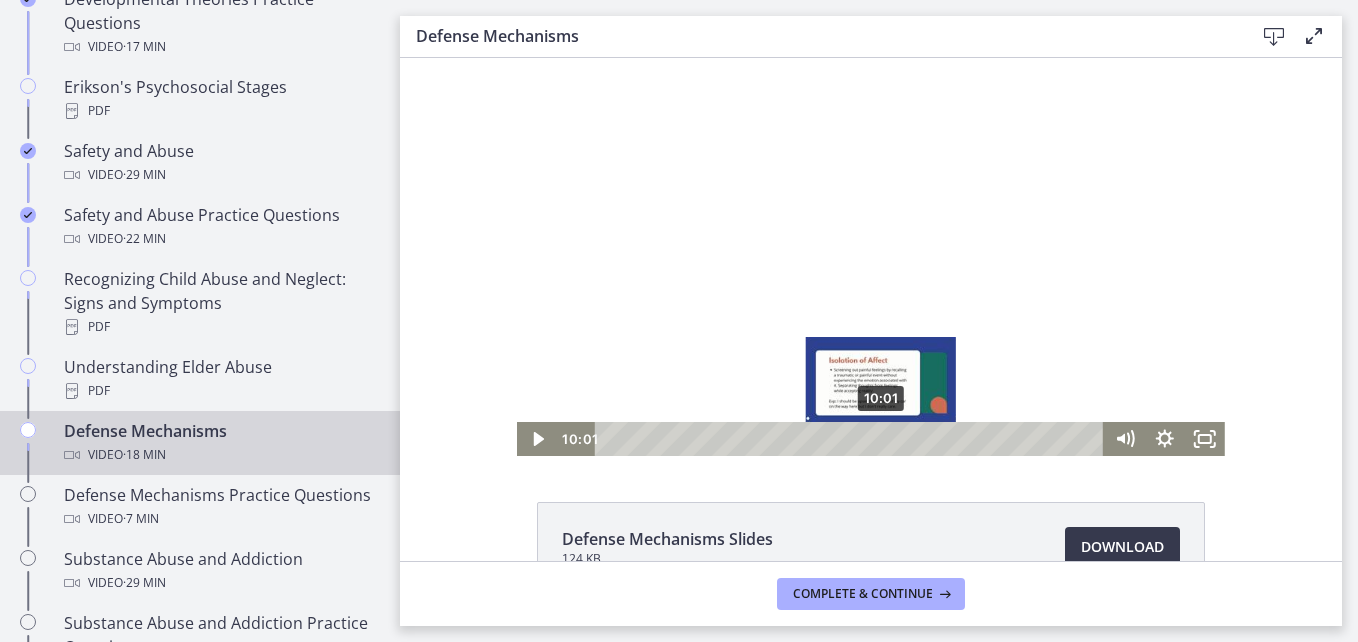 drag, startPoint x: 815, startPoint y: 438, endPoint x: 875, endPoint y: 441, distance: 60.074955 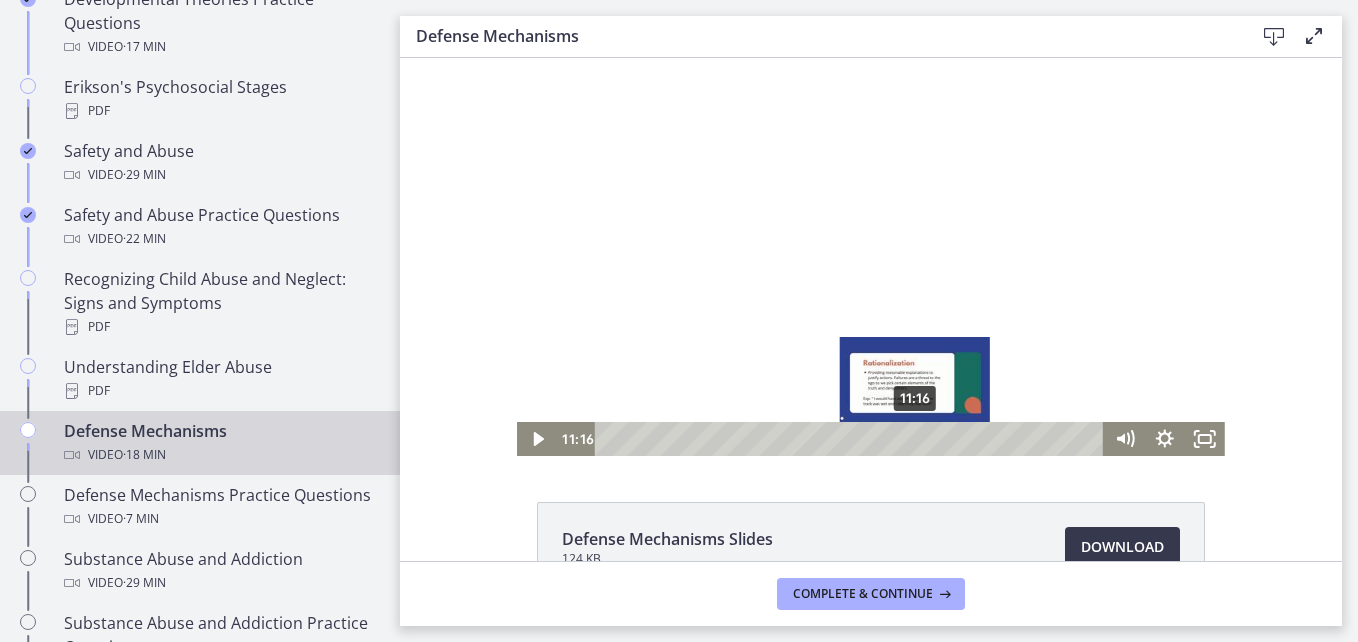 click on "11:16" at bounding box center (852, 439) 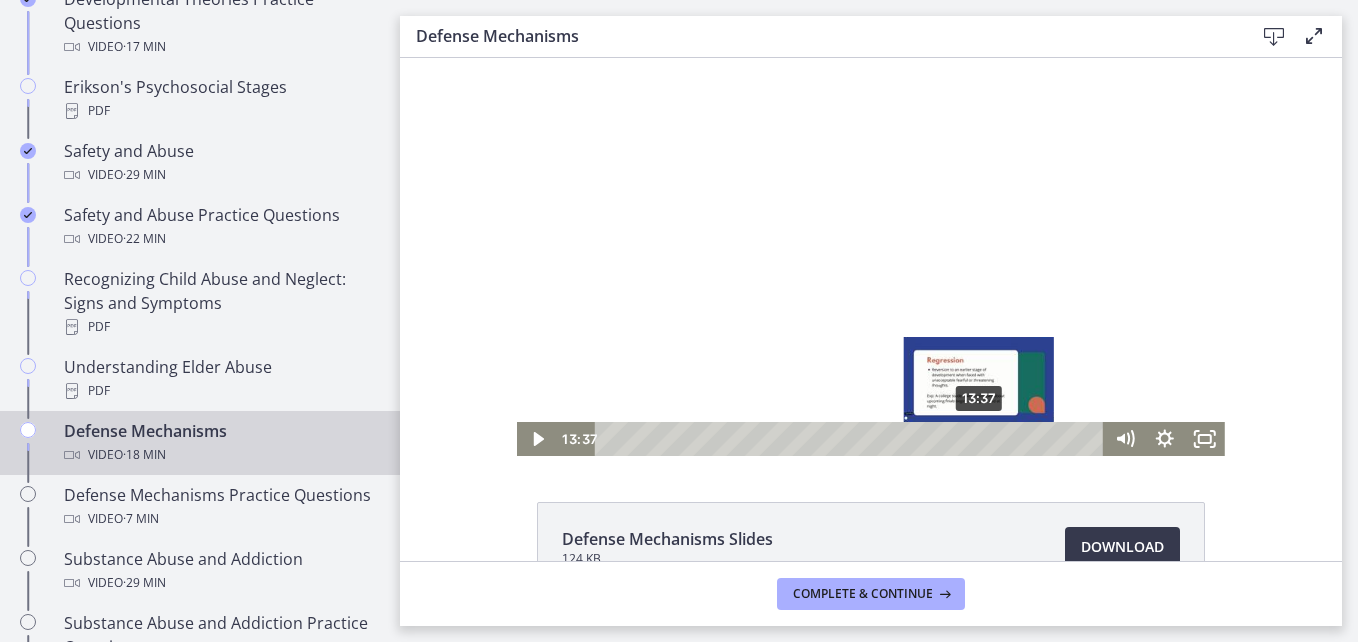 click on "13:37" at bounding box center [852, 439] 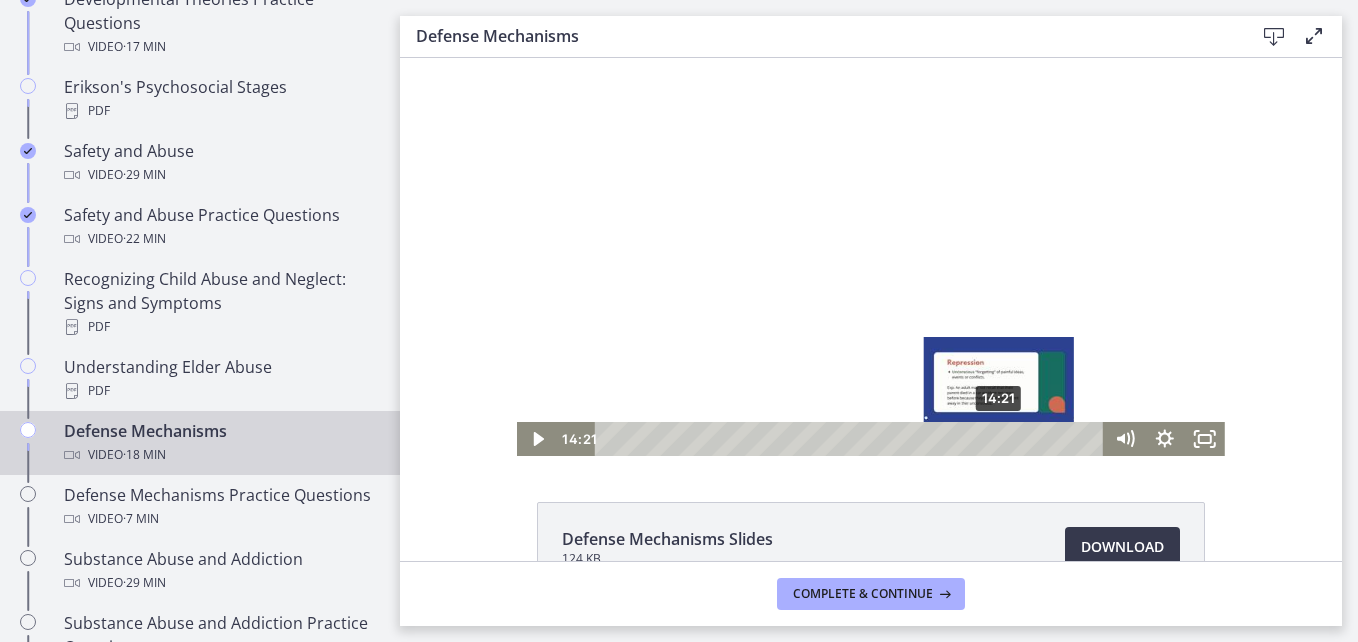 drag, startPoint x: 973, startPoint y: 436, endPoint x: 993, endPoint y: 444, distance: 21.540659 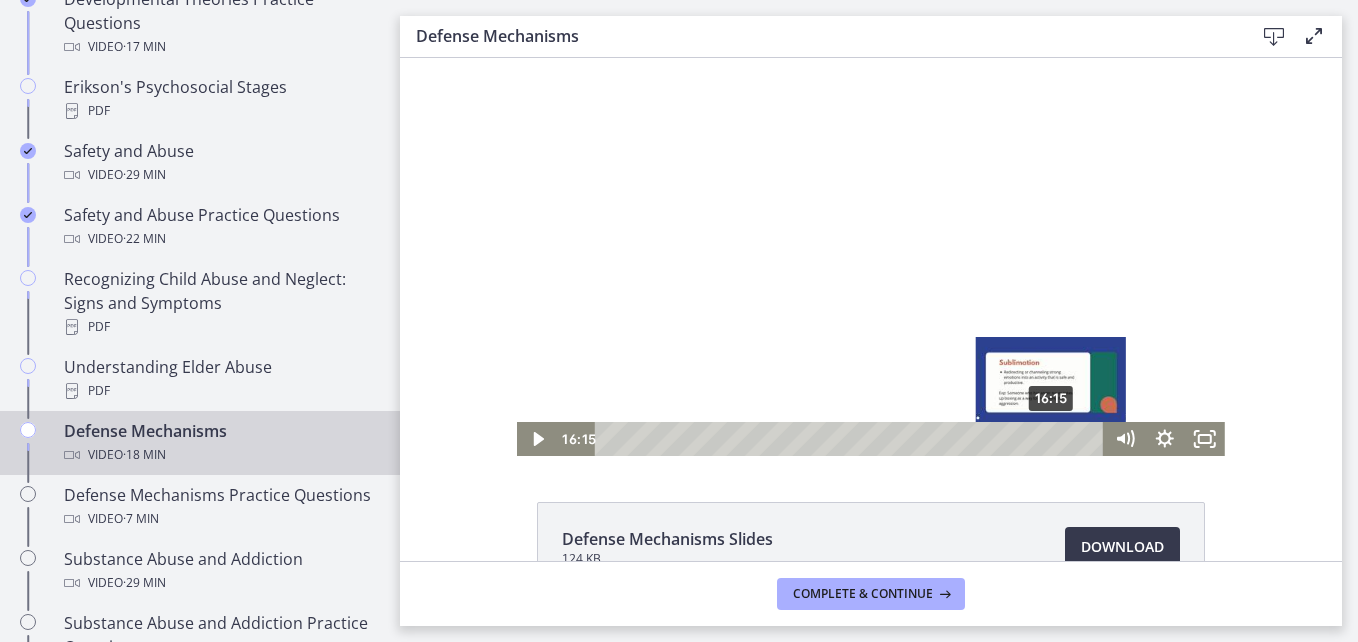 click on "16:15" at bounding box center (852, 439) 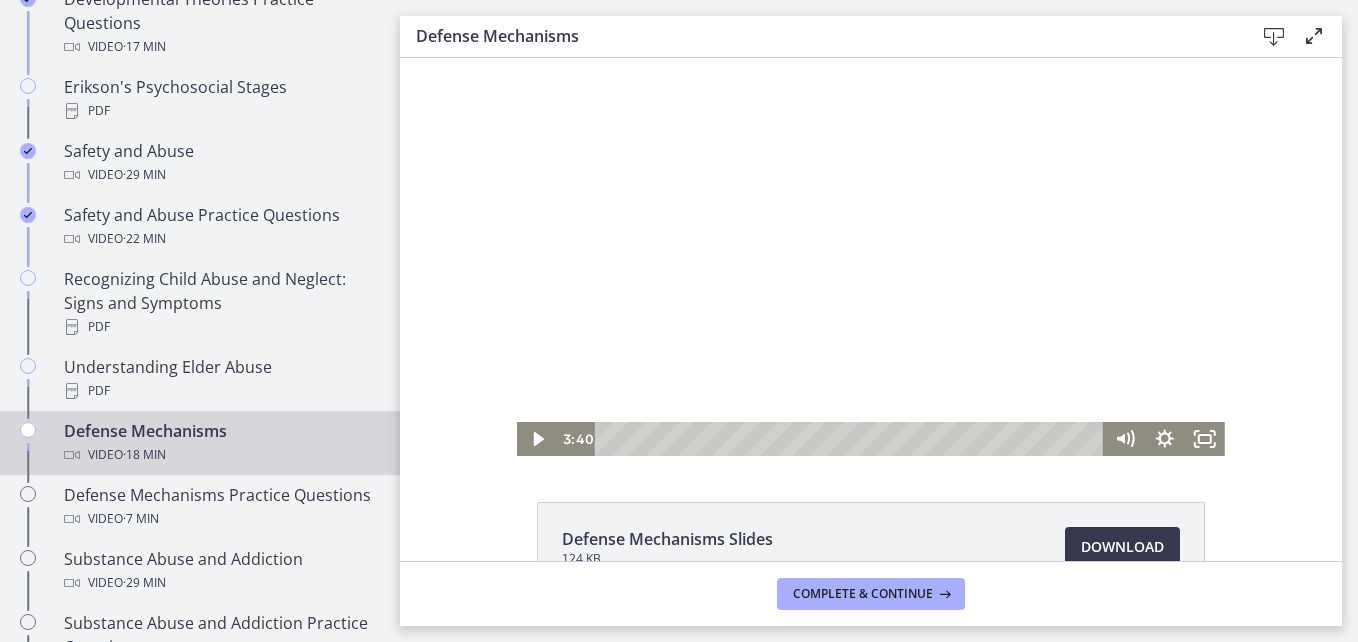 drag, startPoint x: 1044, startPoint y: 436, endPoint x: 702, endPoint y: 456, distance: 342.5843 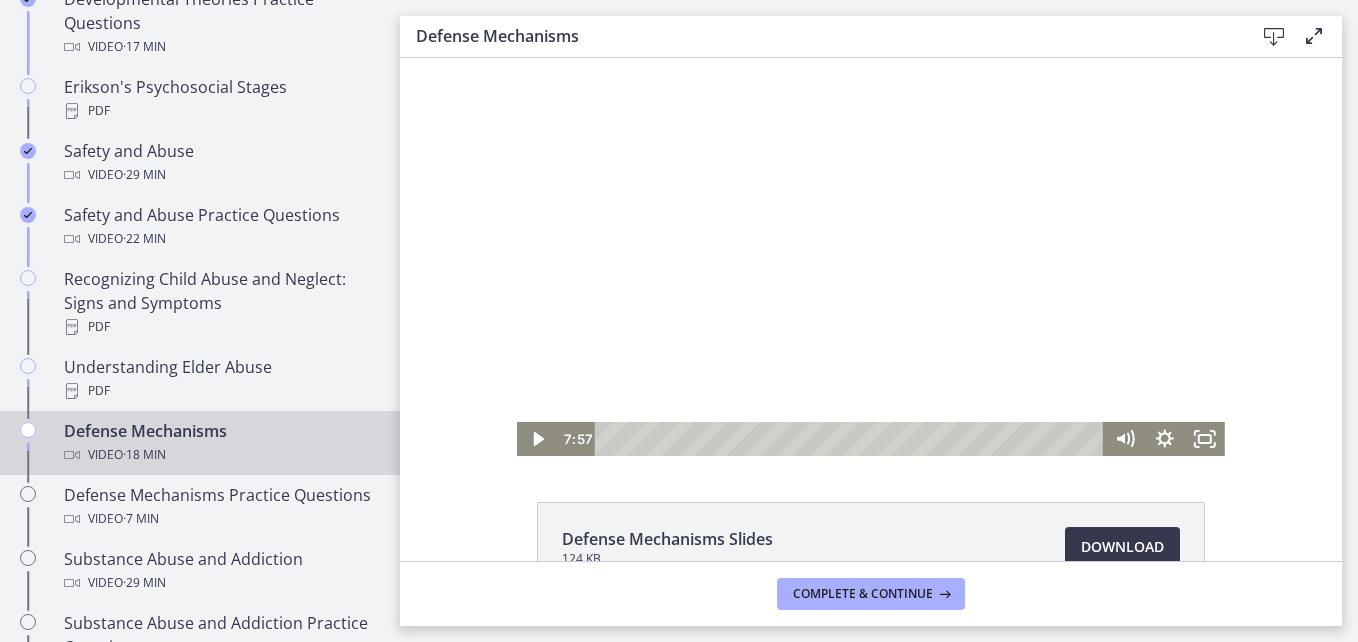 drag, startPoint x: 702, startPoint y: 441, endPoint x: 1219, endPoint y: 516, distance: 522.41174 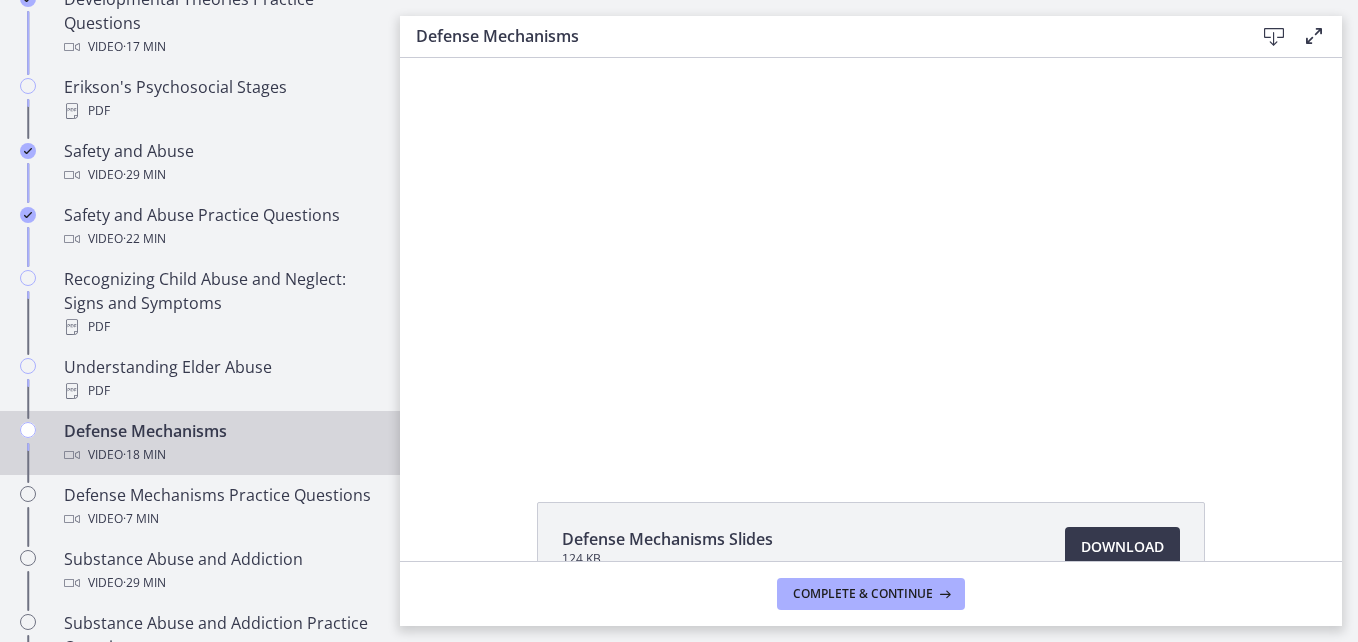click on "Defense Mechanisms Slides
124 KB
Download
Opens in a new window" 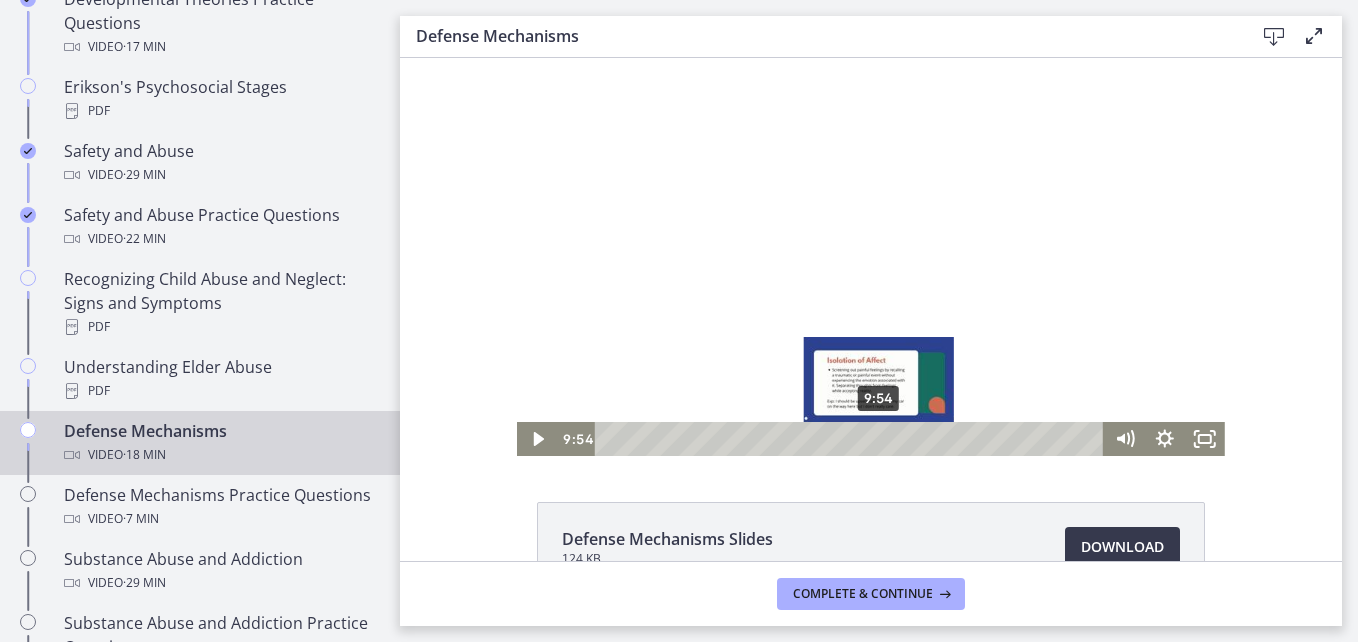 click on "9:54" at bounding box center [852, 439] 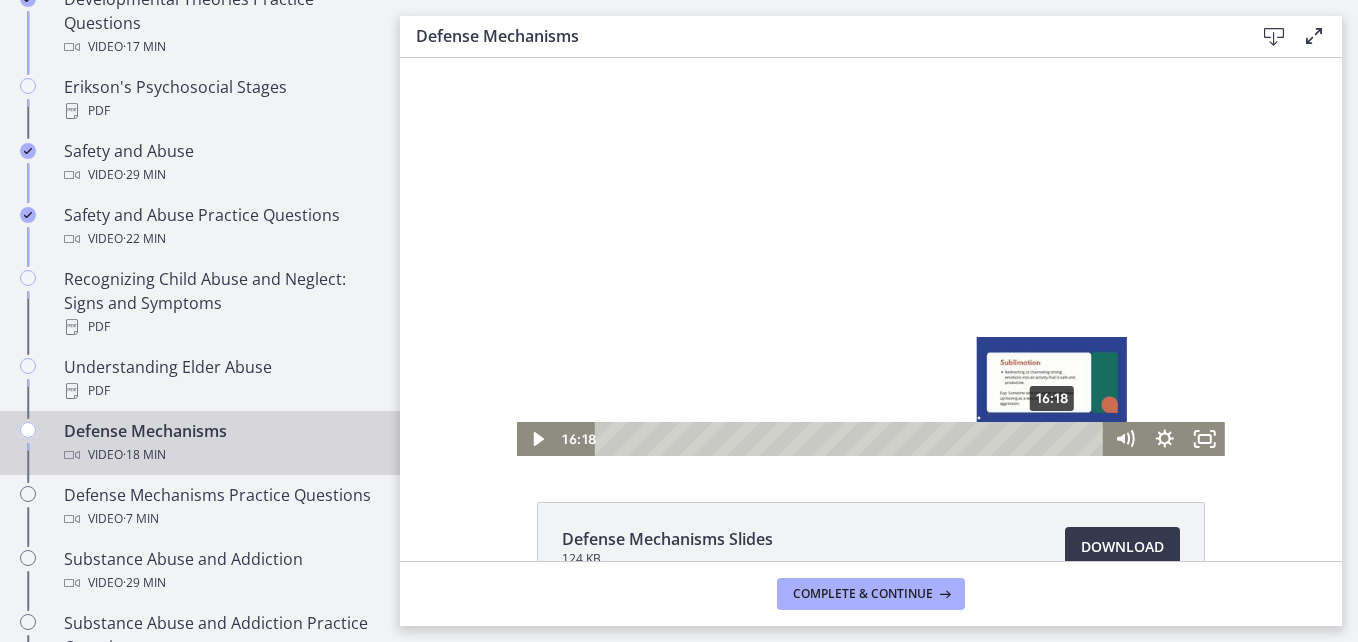 drag, startPoint x: 910, startPoint y: 440, endPoint x: 1046, endPoint y: 437, distance: 136.03308 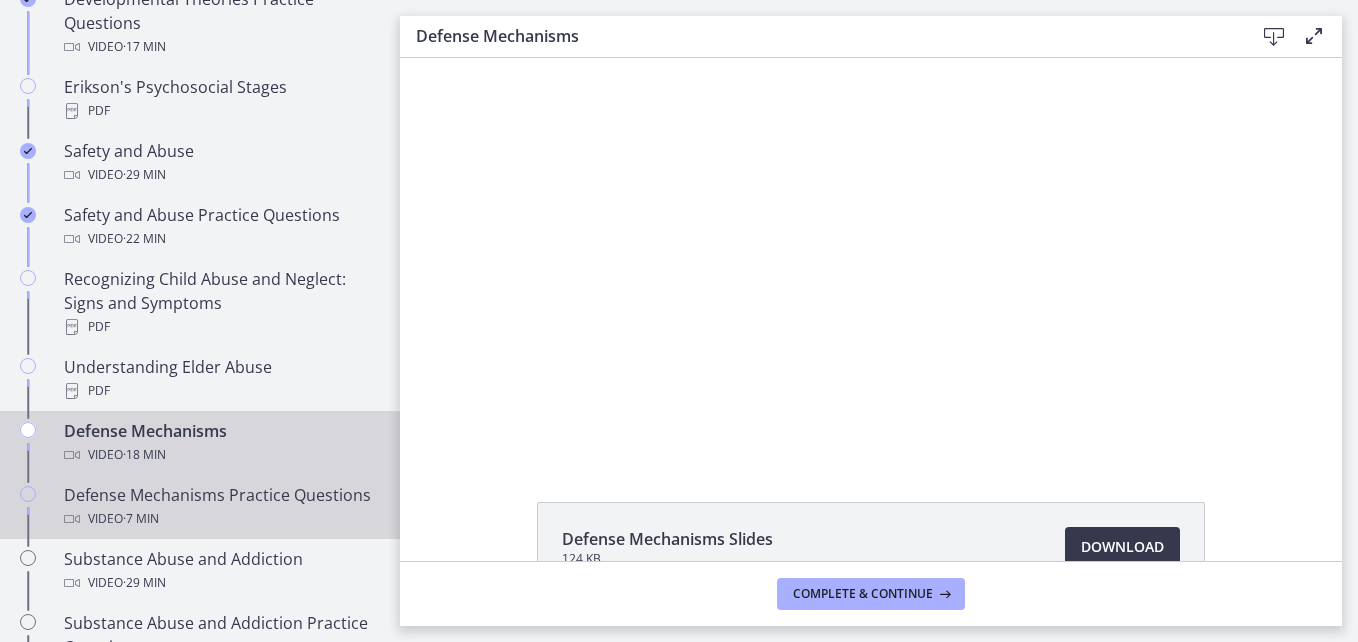 click on "Defense Mechanisms Practice Questions
Video
·  7 min" at bounding box center [220, 507] 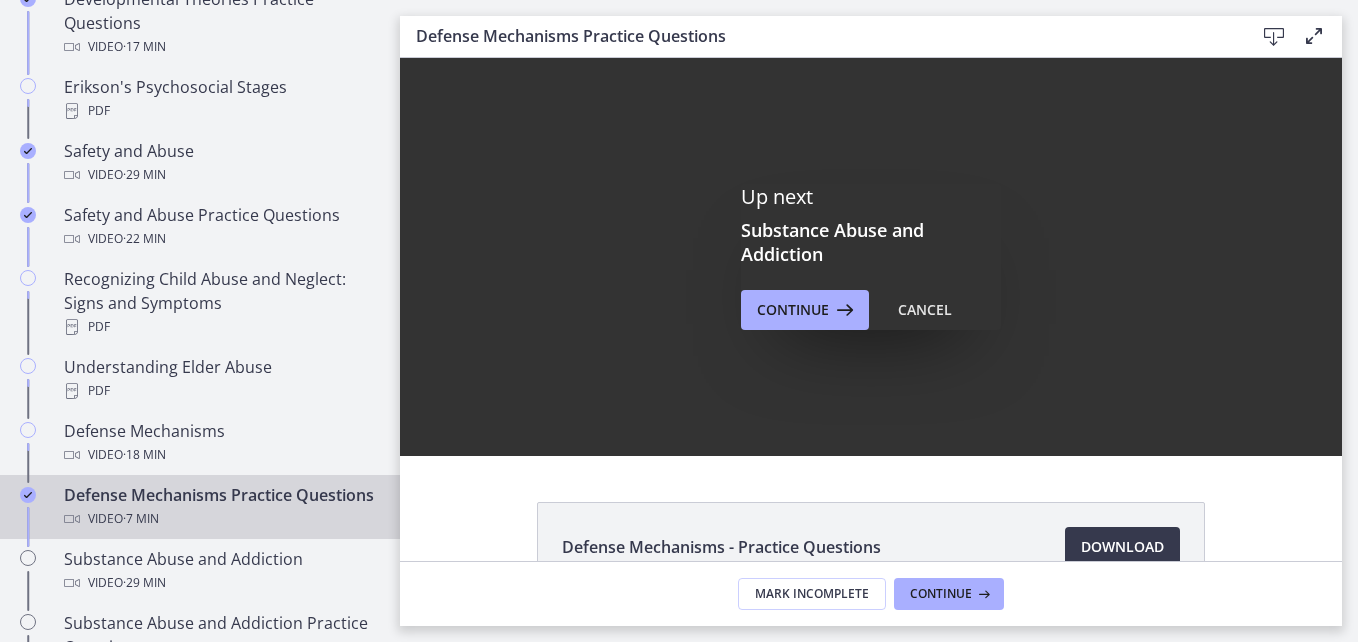 scroll, scrollTop: 0, scrollLeft: 0, axis: both 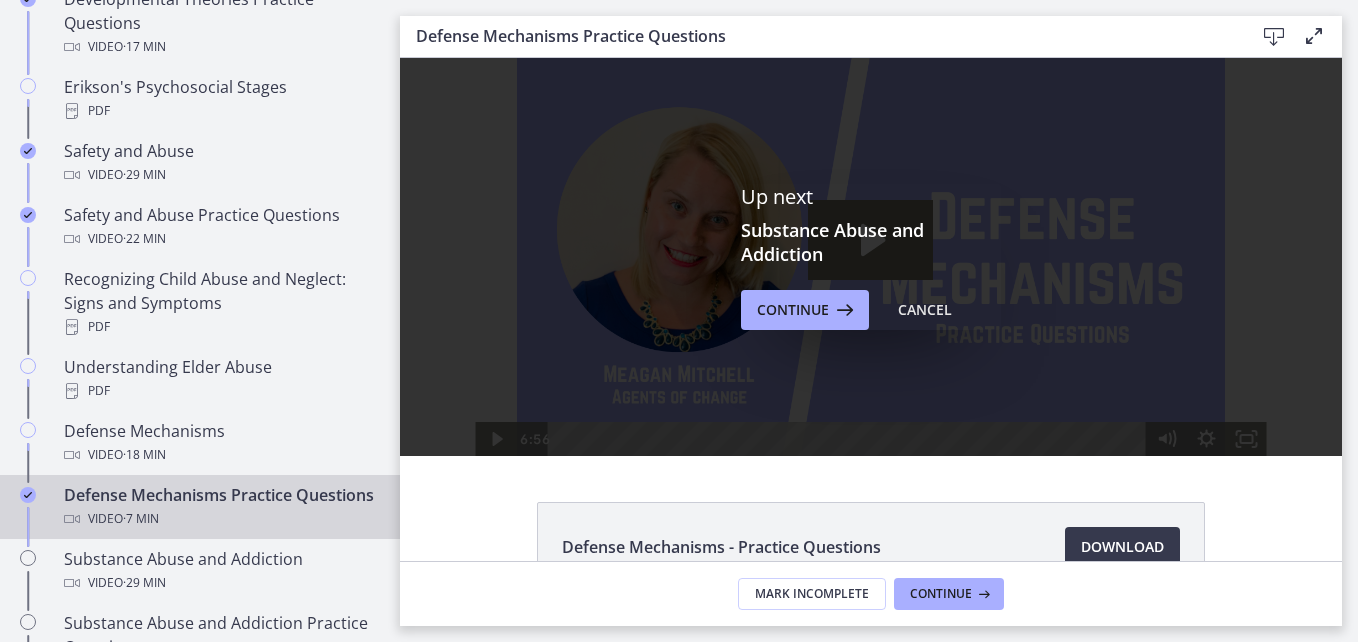 click on "Defense Mechanisms Practice Questions
Video
·  7 min" at bounding box center (220, 507) 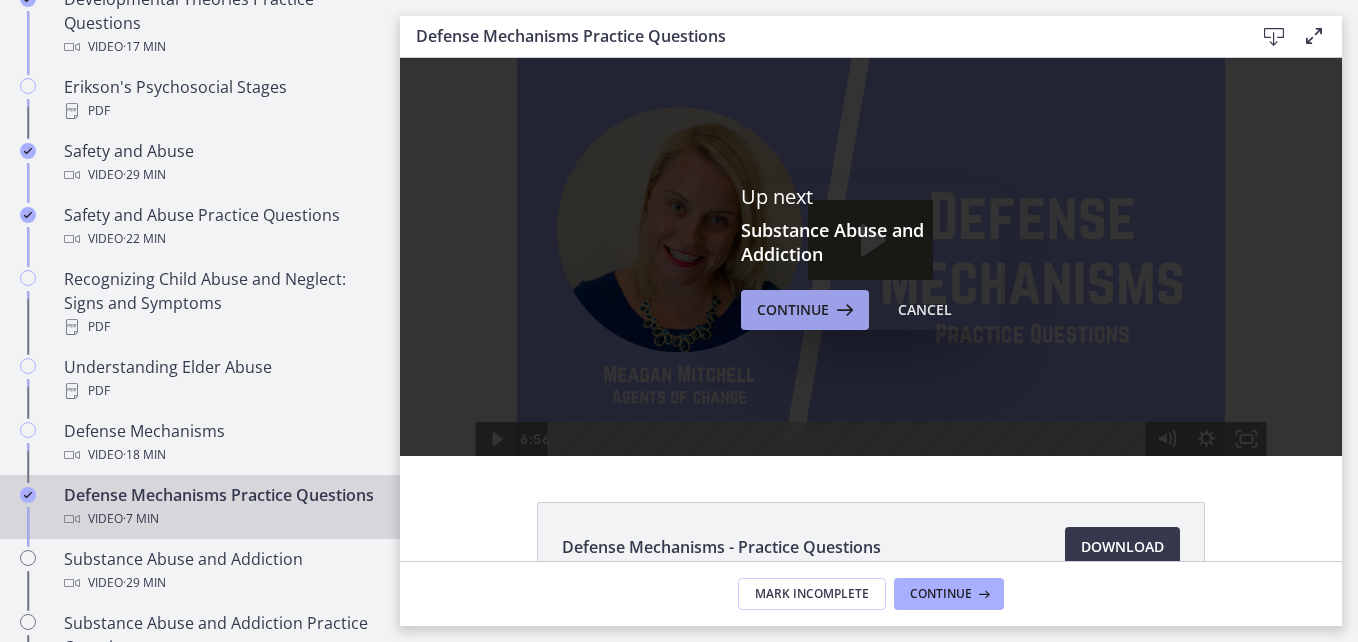 click on "Continue" at bounding box center (793, 310) 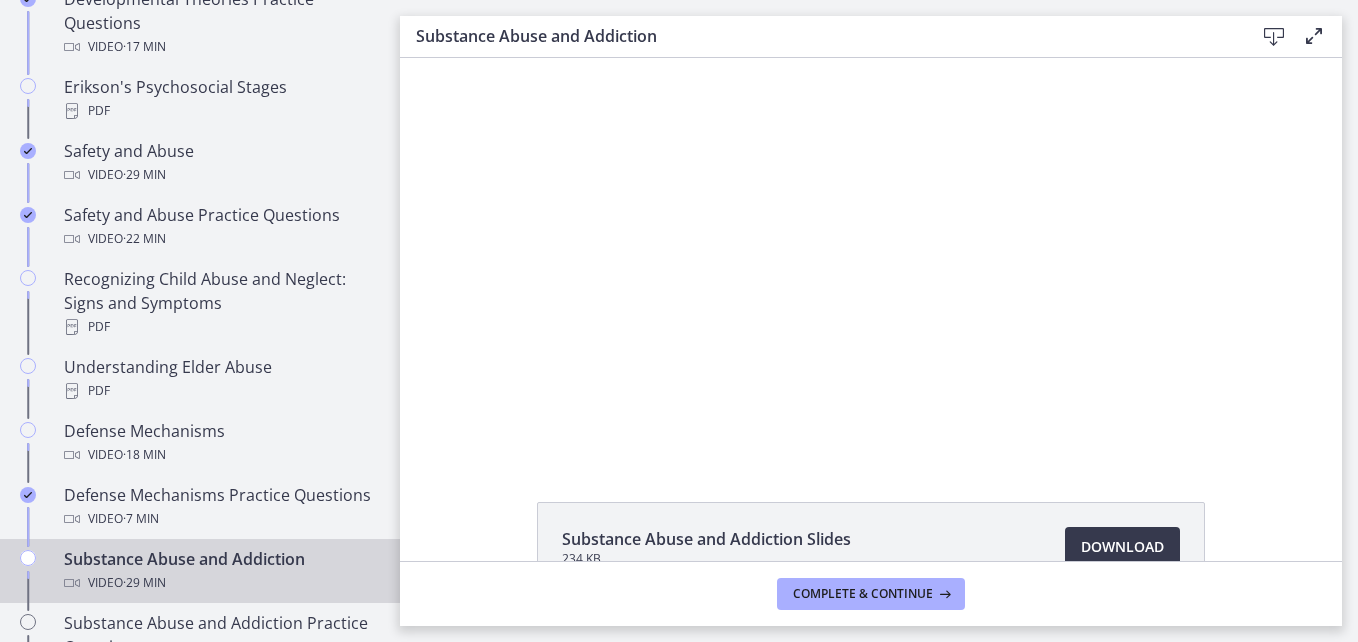 scroll, scrollTop: 0, scrollLeft: 0, axis: both 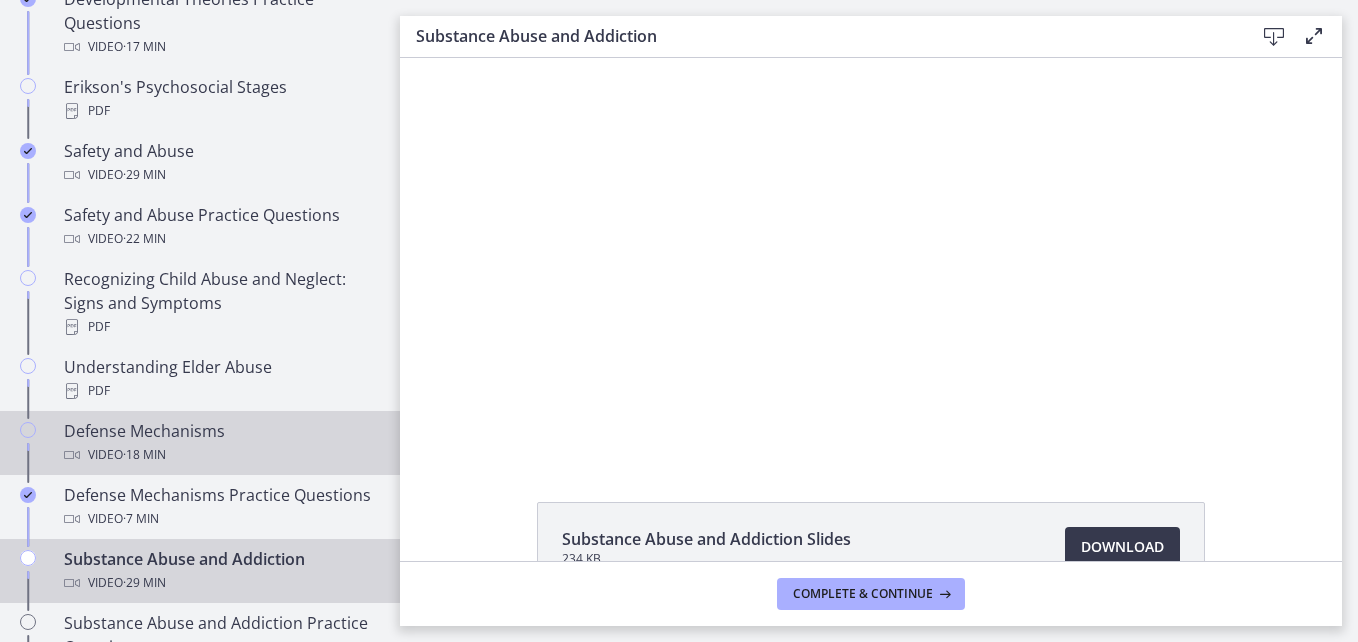 click at bounding box center (28, 430) 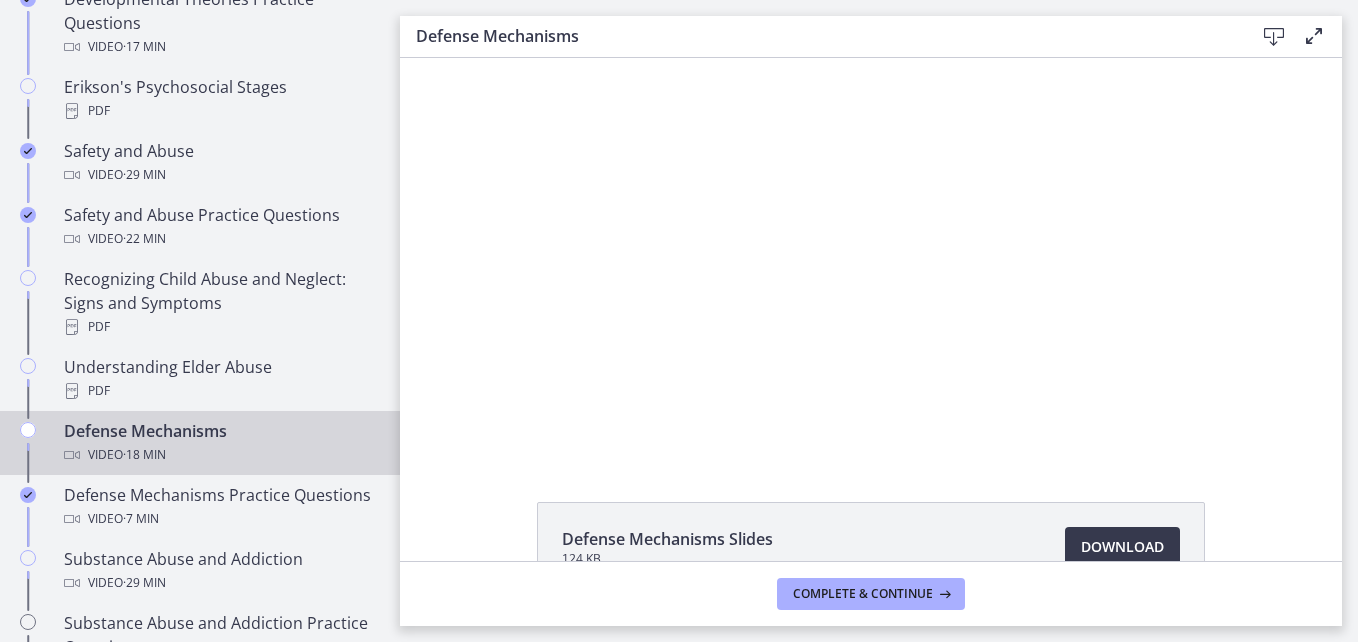 click at bounding box center (28, 430) 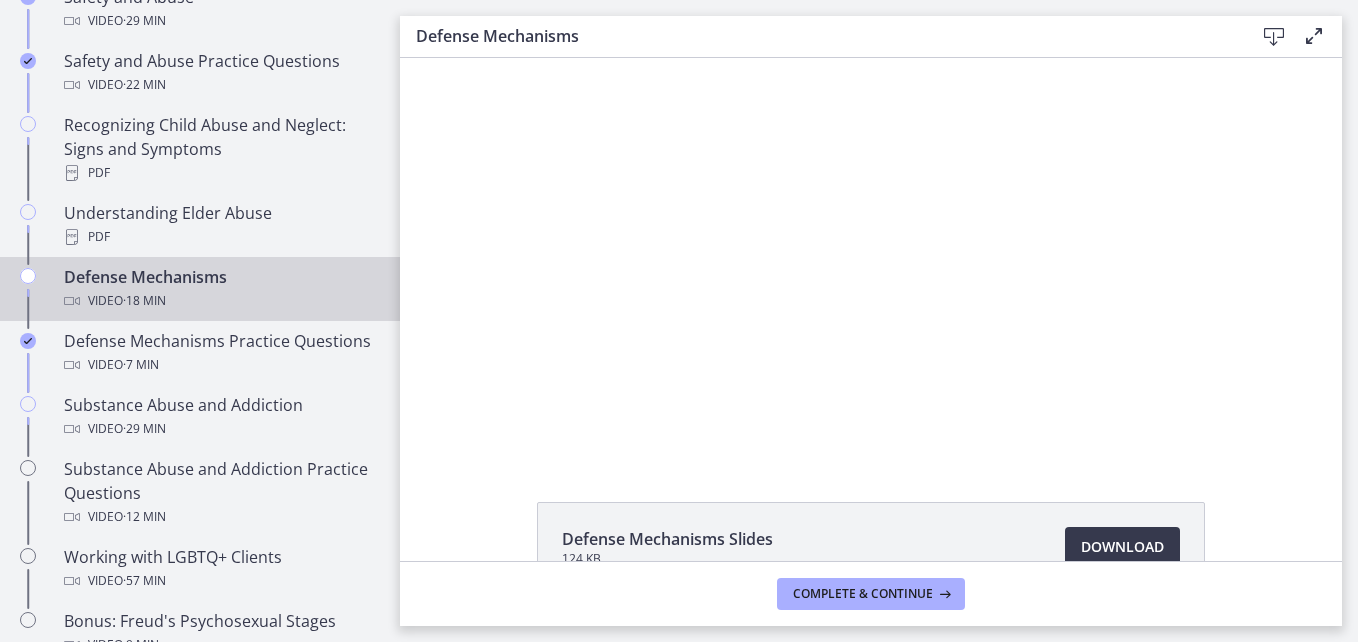 scroll, scrollTop: 980, scrollLeft: 0, axis: vertical 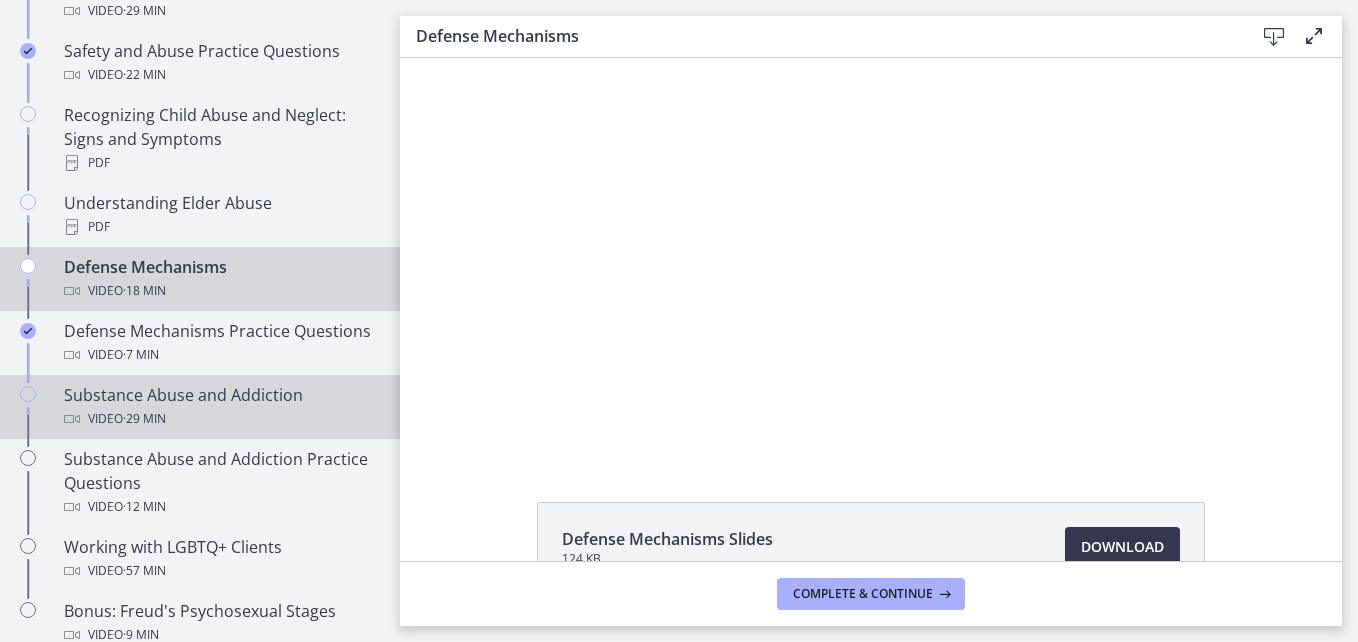 click on "Substance Abuse and Addiction
Video
·  29 min" at bounding box center (220, 407) 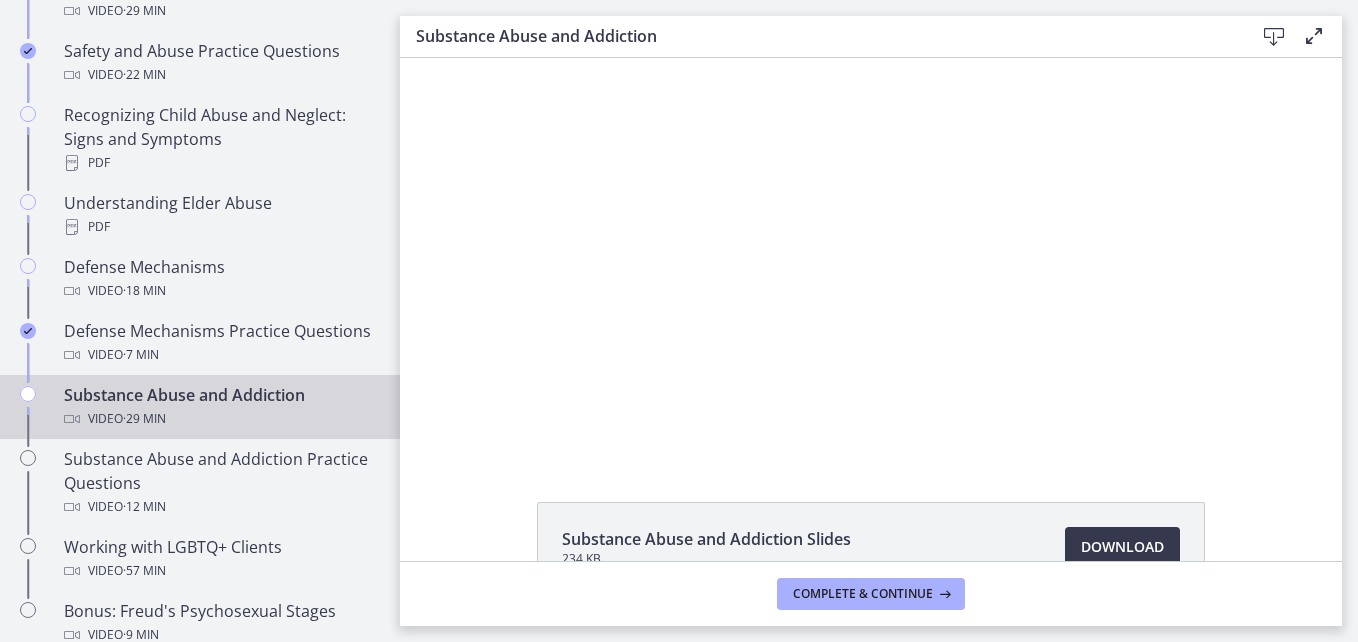 scroll, scrollTop: 0, scrollLeft: 0, axis: both 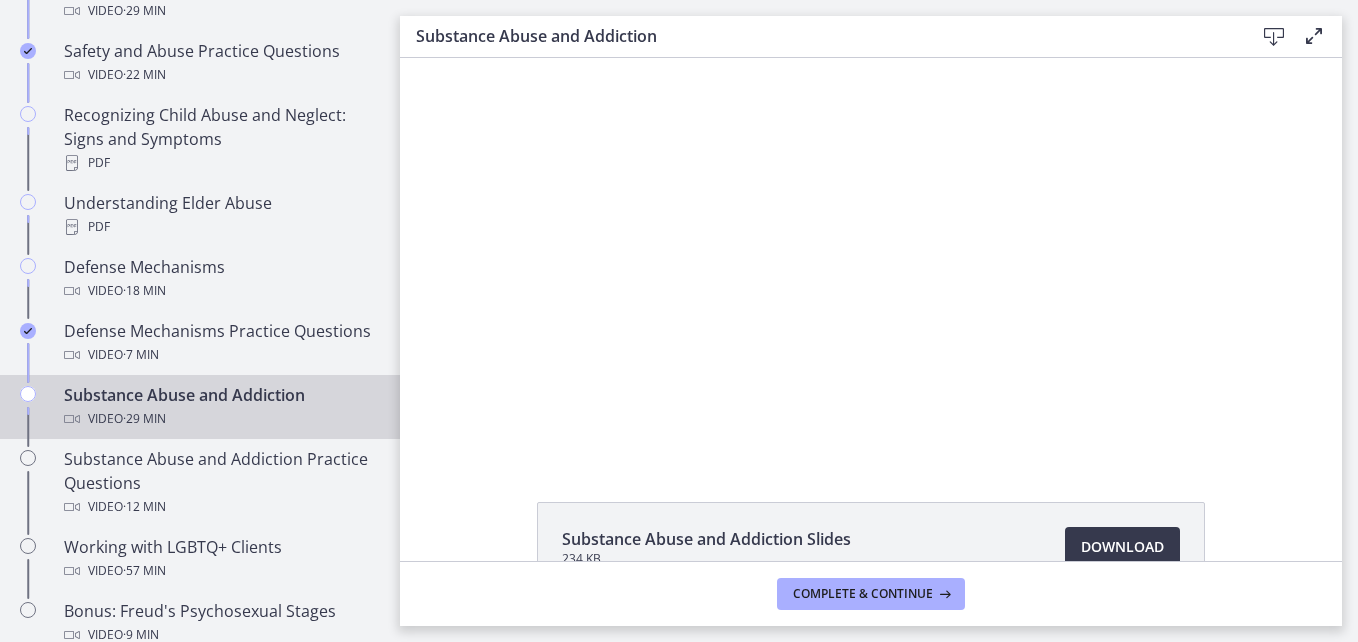 click on "Substance Abuse and Addiction Slides
234 KB
Download
Opens in a new window" 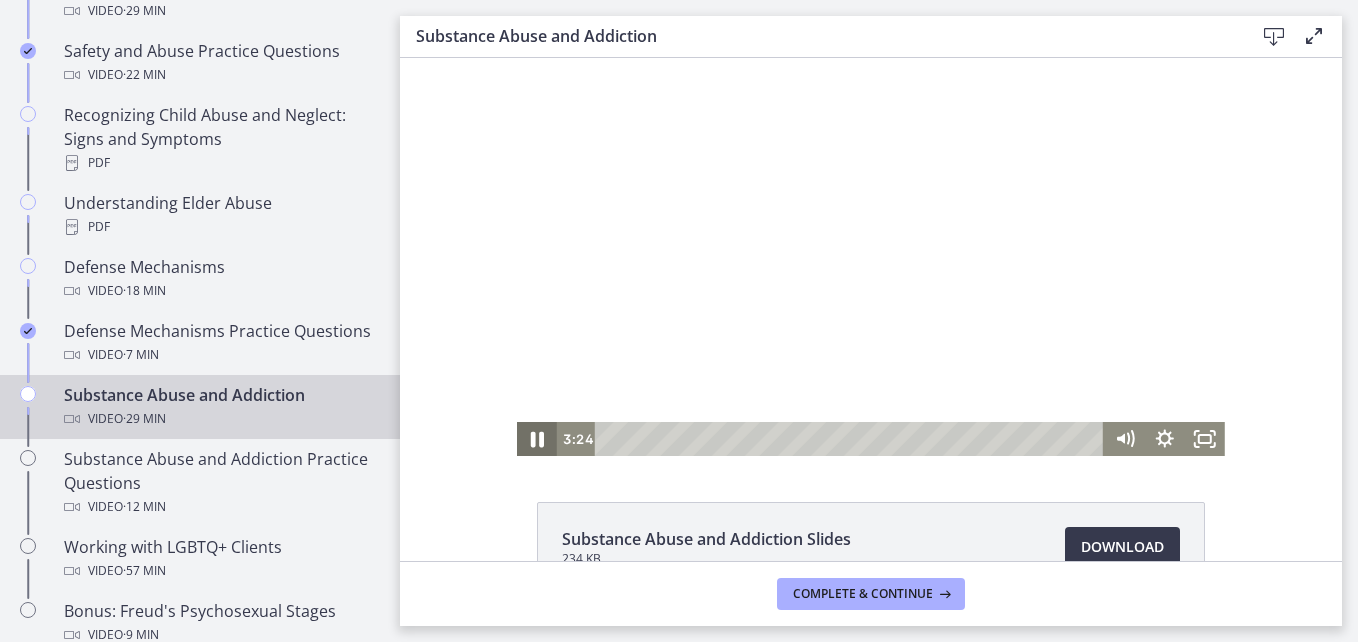 click 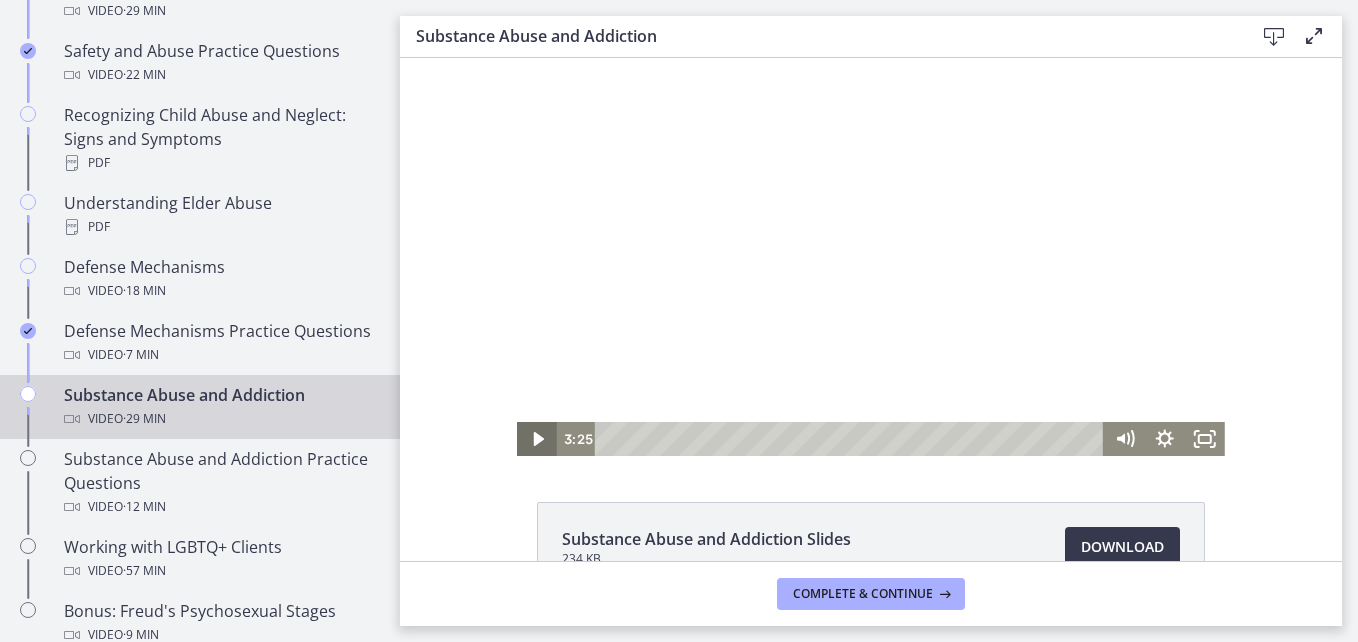 type 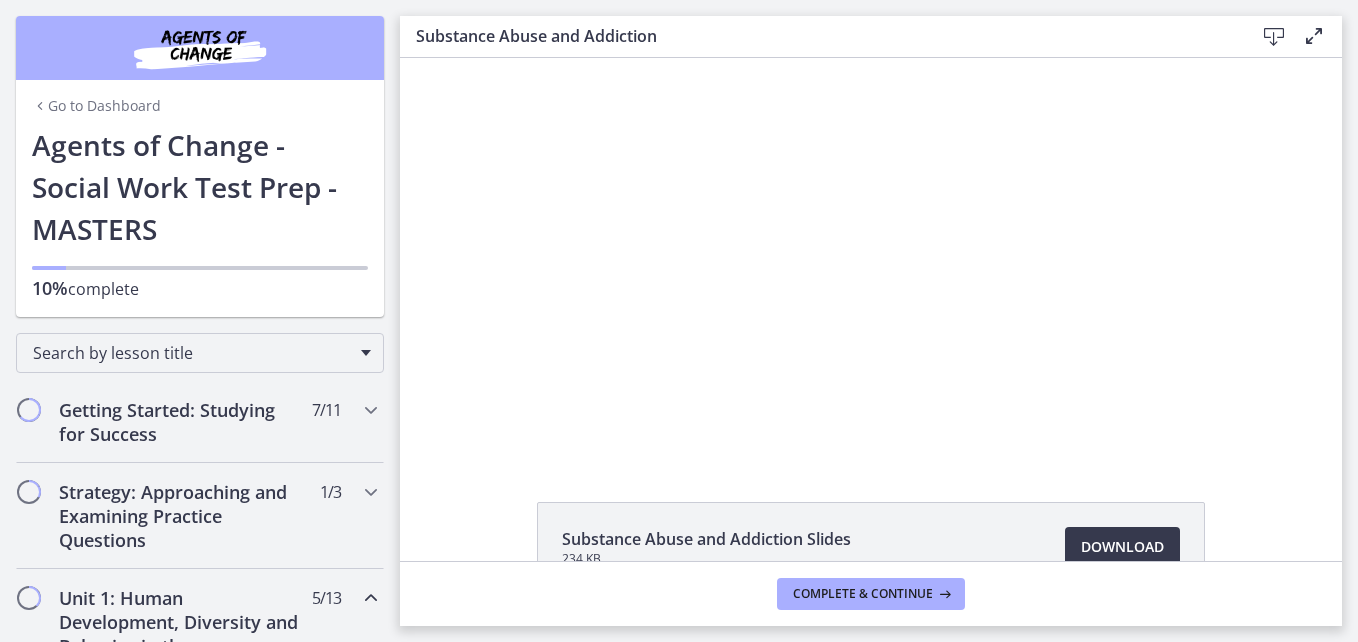 scroll, scrollTop: 0, scrollLeft: 0, axis: both 